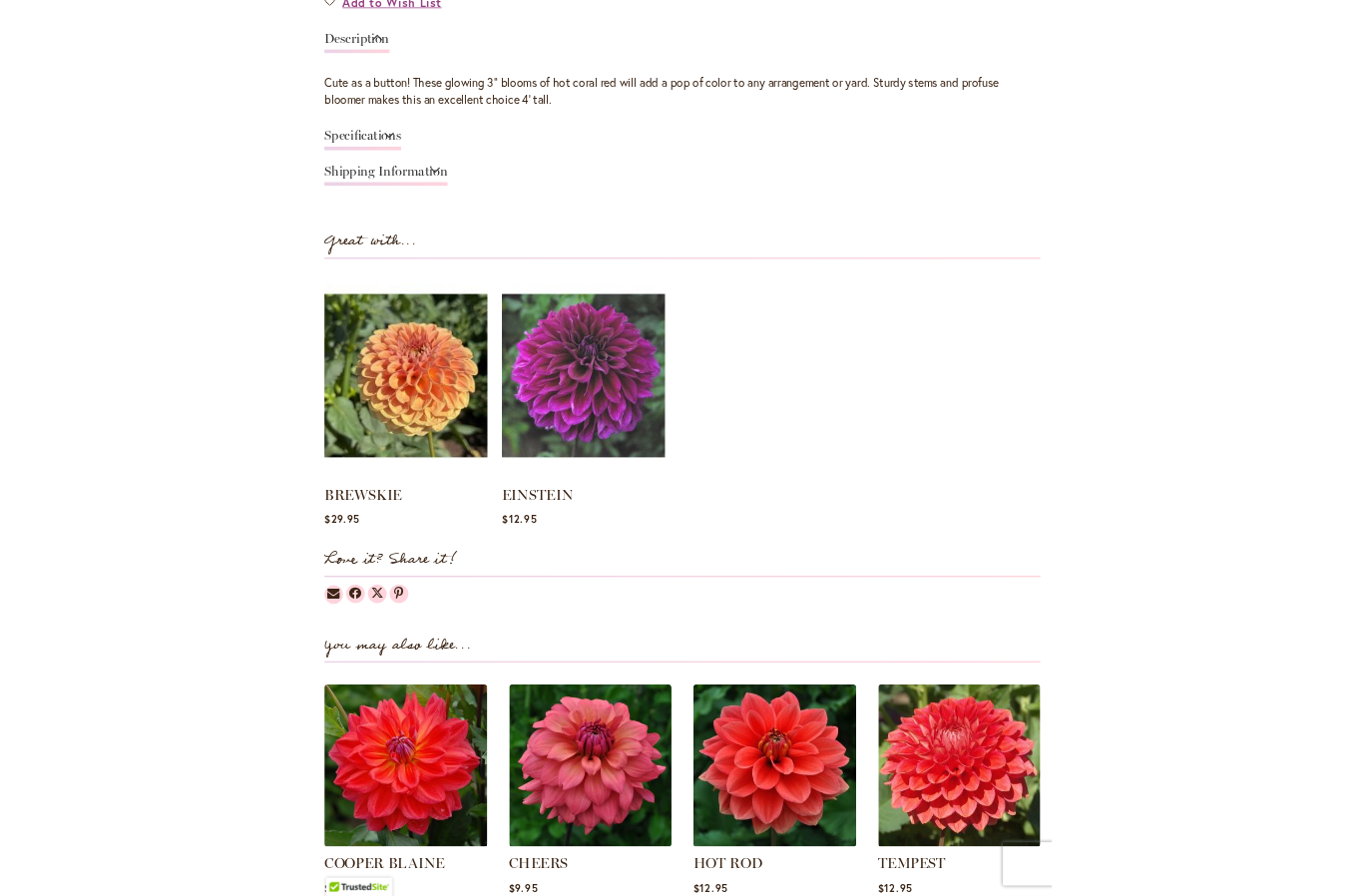 scroll, scrollTop: 0, scrollLeft: 0, axis: both 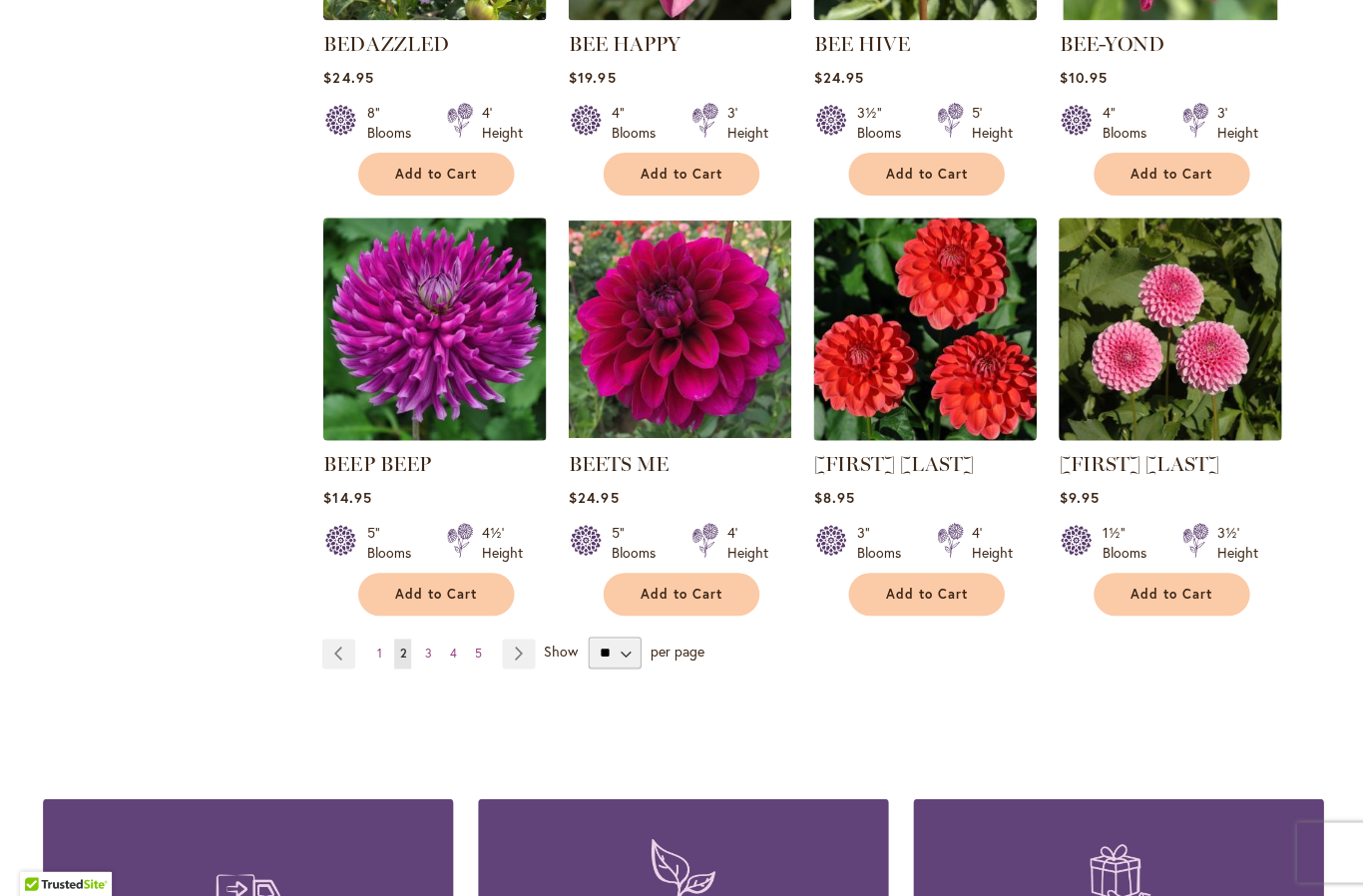 click at bounding box center (1166, 330) 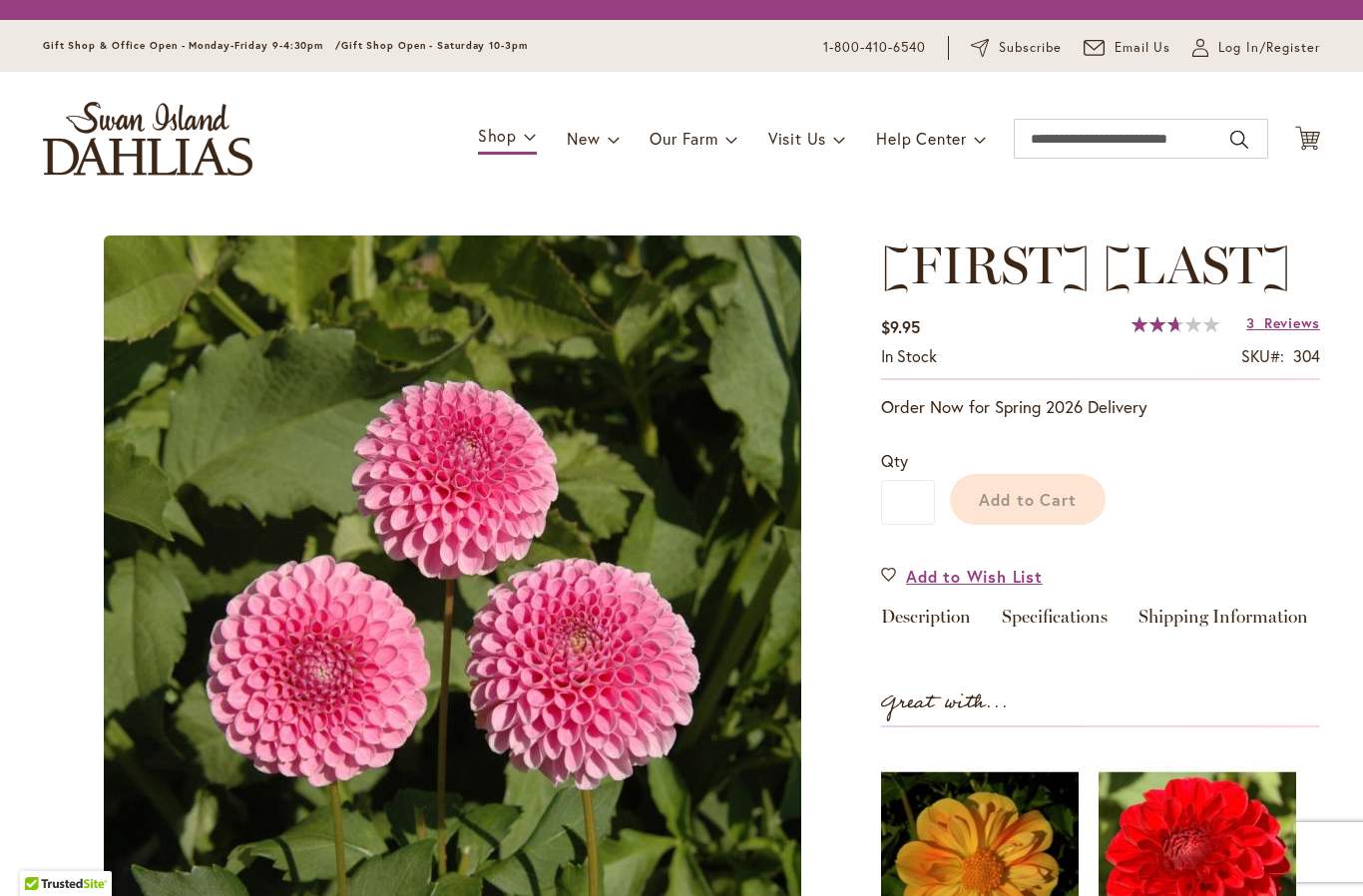 scroll, scrollTop: 0, scrollLeft: 0, axis: both 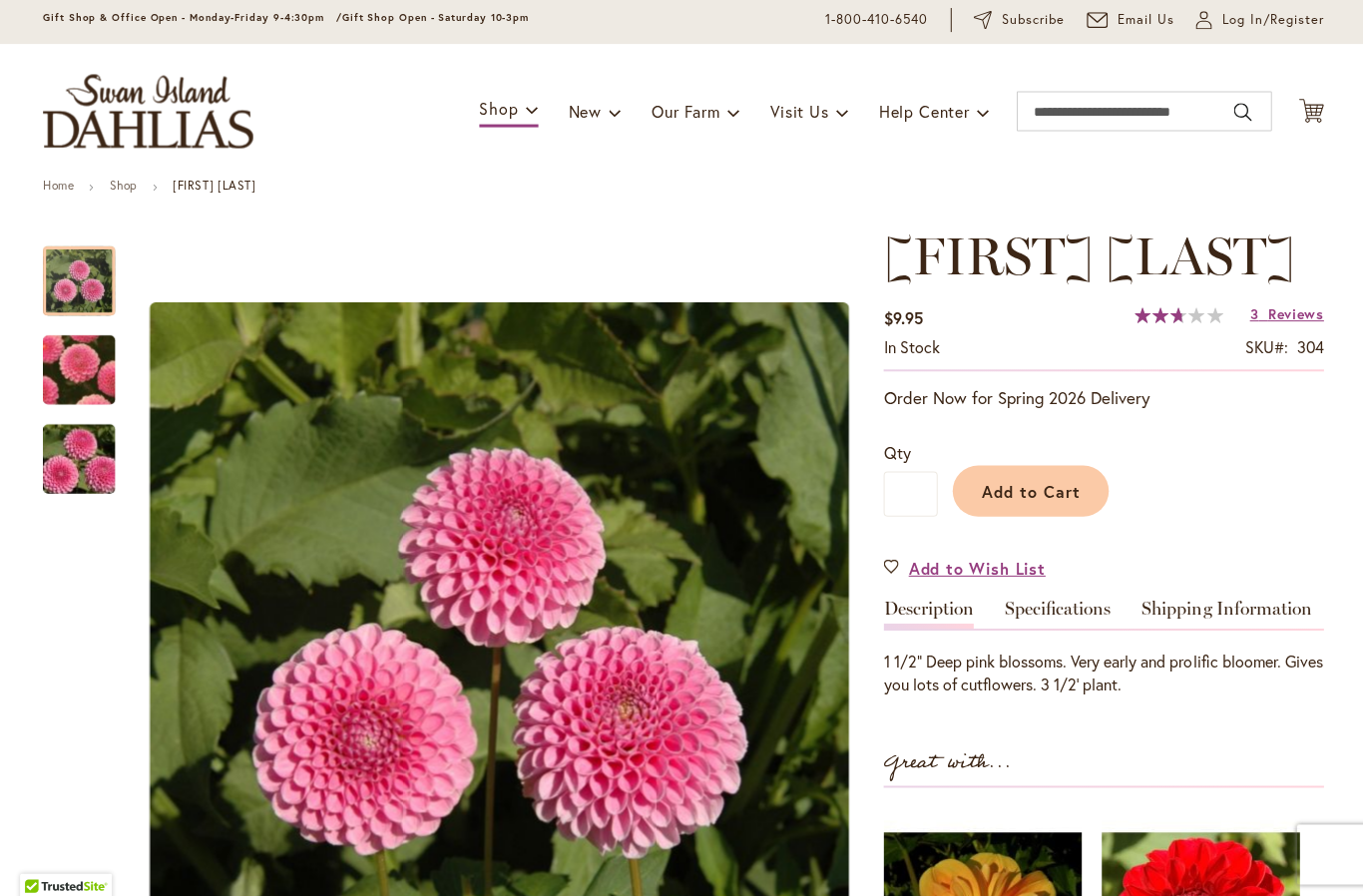 click on "Reviews" at bounding box center [1292, 312] 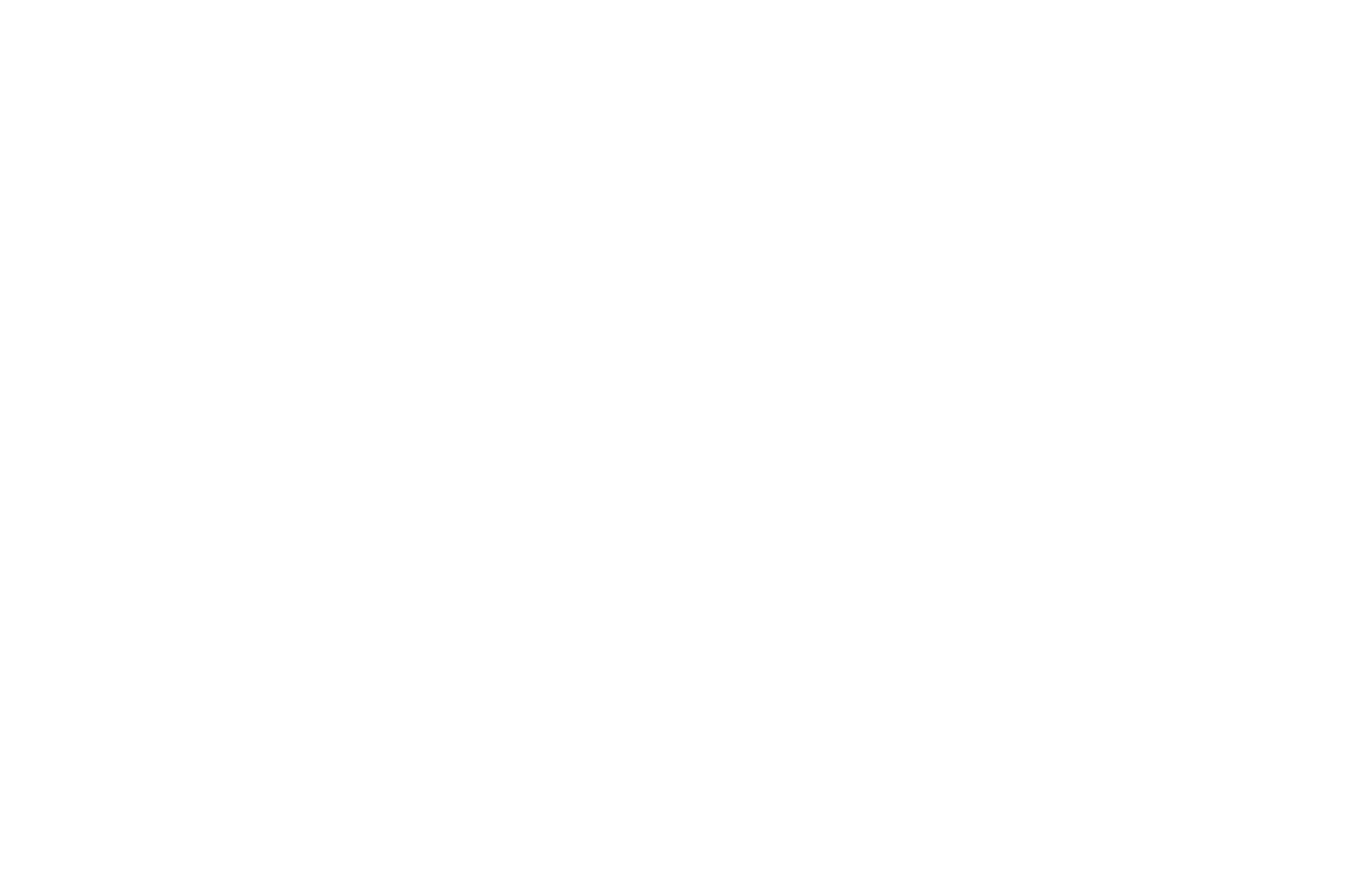 scroll, scrollTop: 1297, scrollLeft: 0, axis: vertical 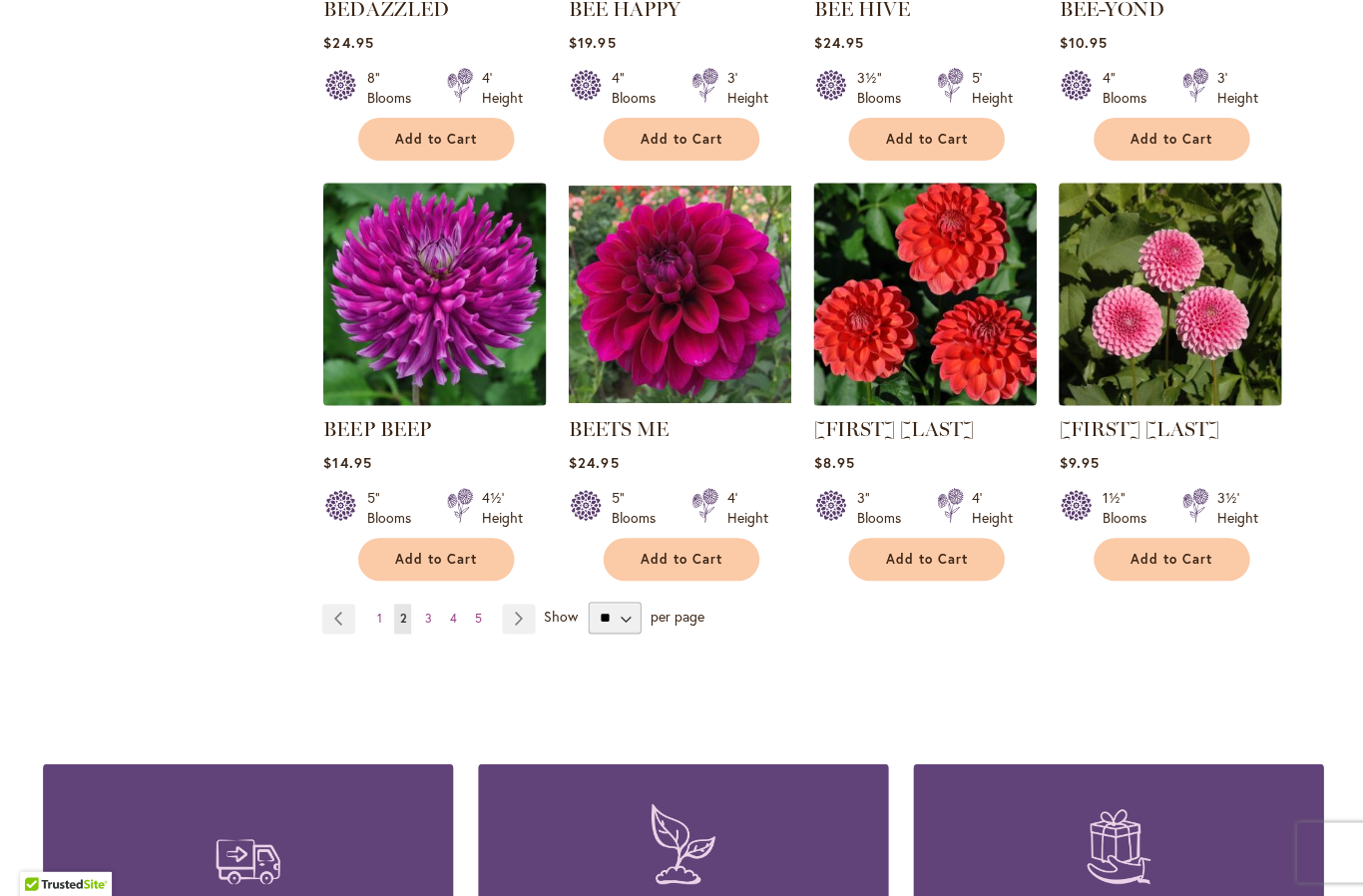 click on "Page
Next" at bounding box center (517, 620) 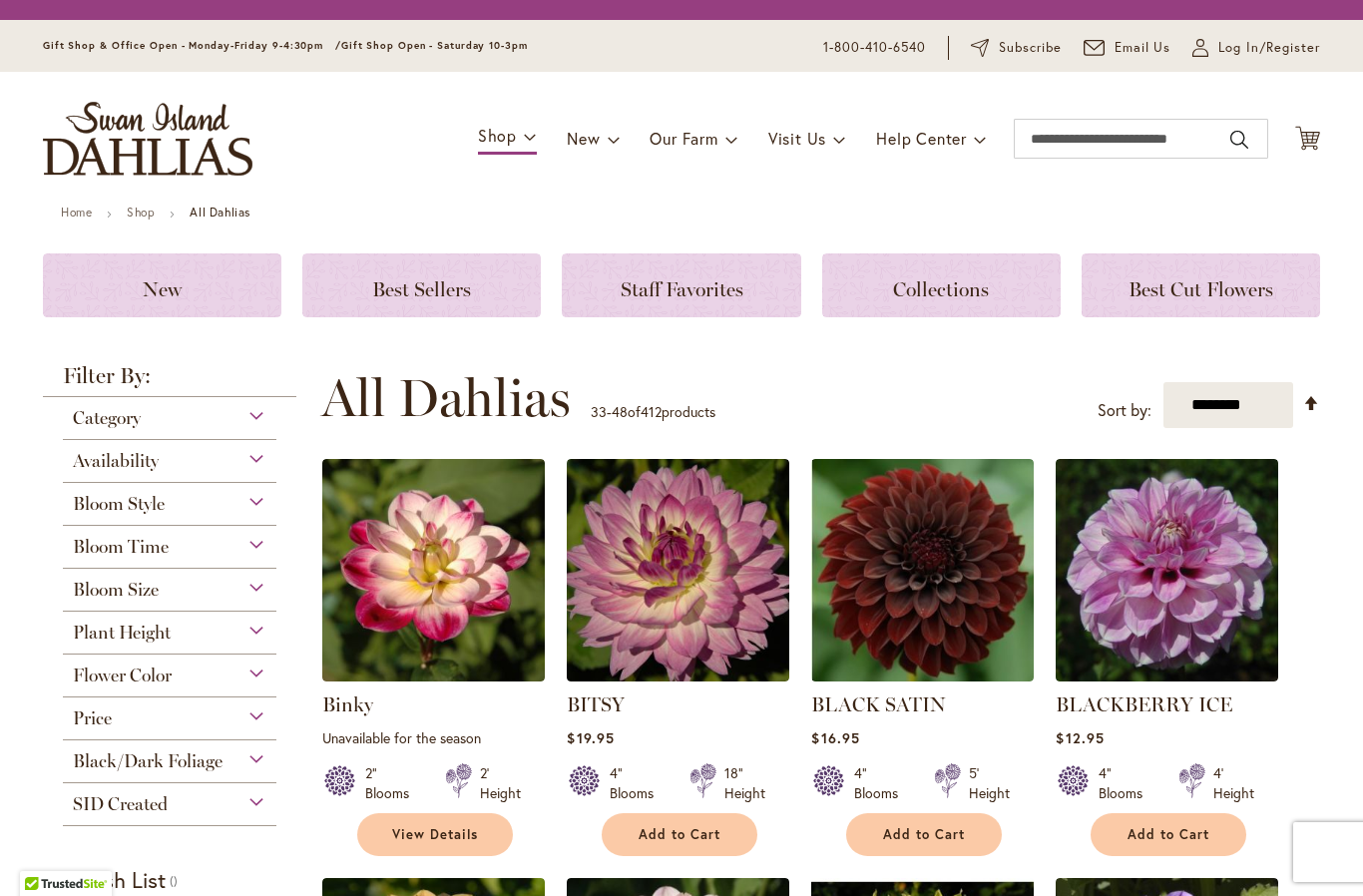 scroll, scrollTop: 0, scrollLeft: 0, axis: both 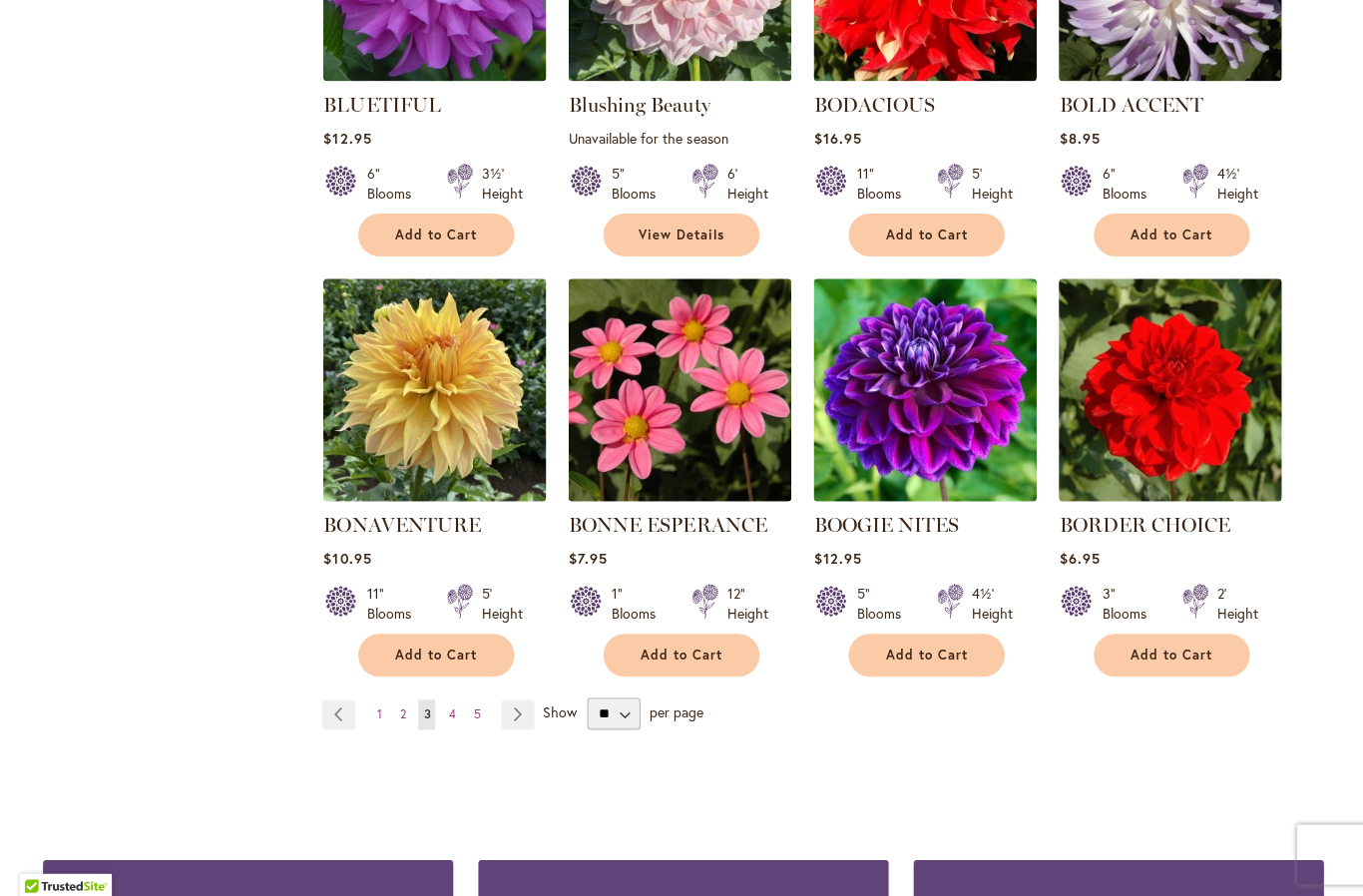 click on "Page
Next" at bounding box center (516, 712) 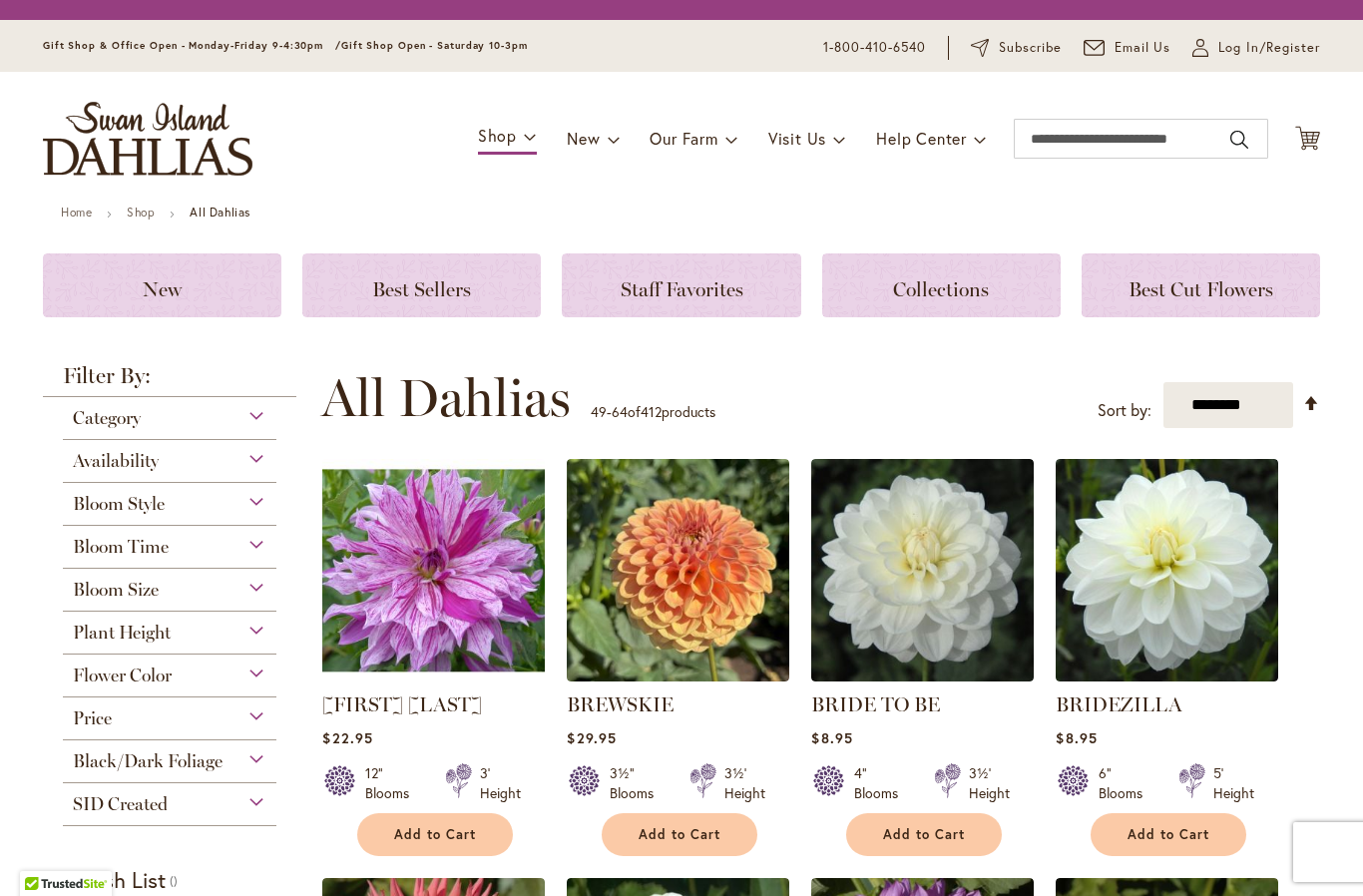 scroll, scrollTop: 0, scrollLeft: 0, axis: both 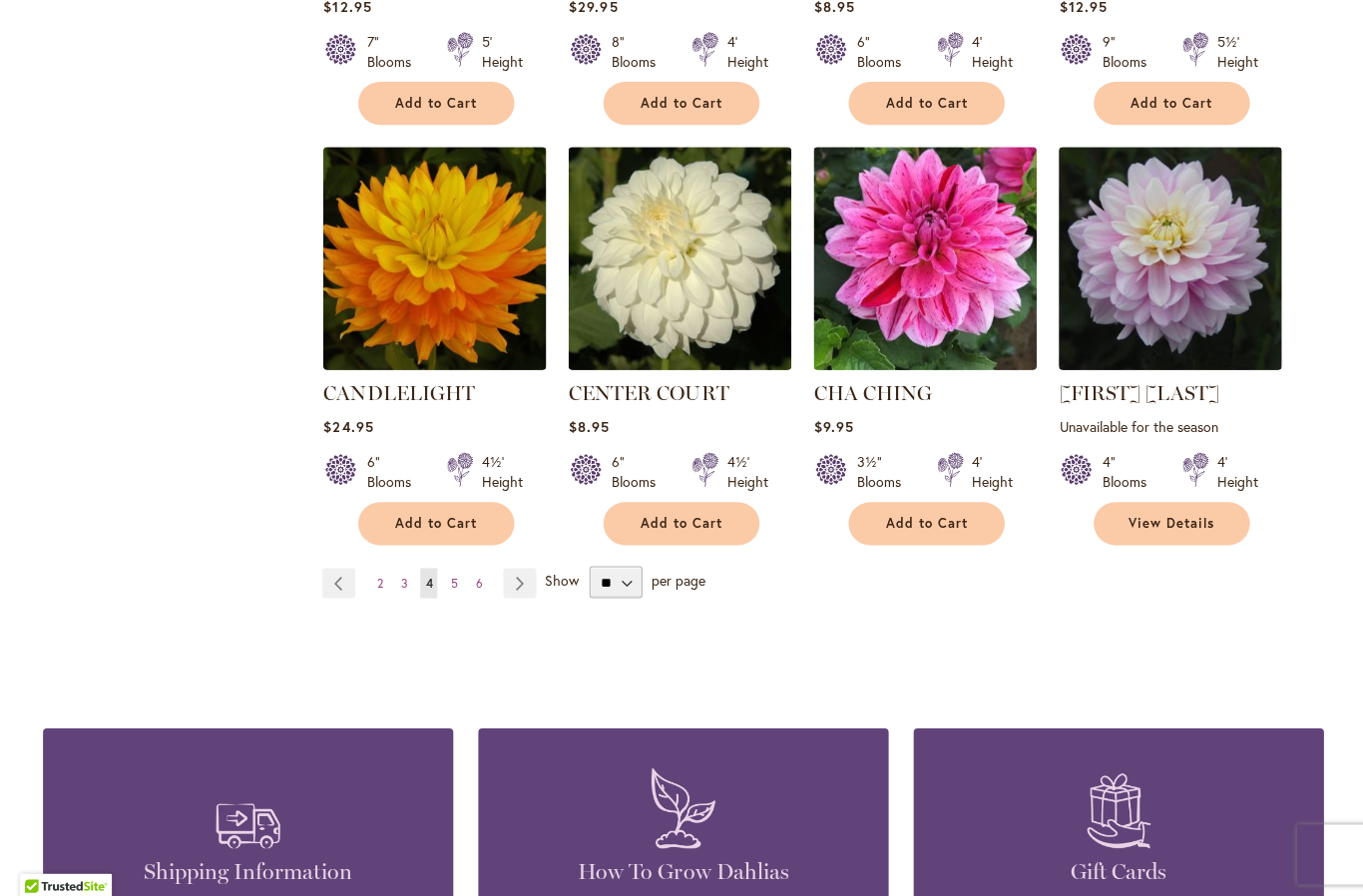 click on "Page
Next" at bounding box center (518, 582) 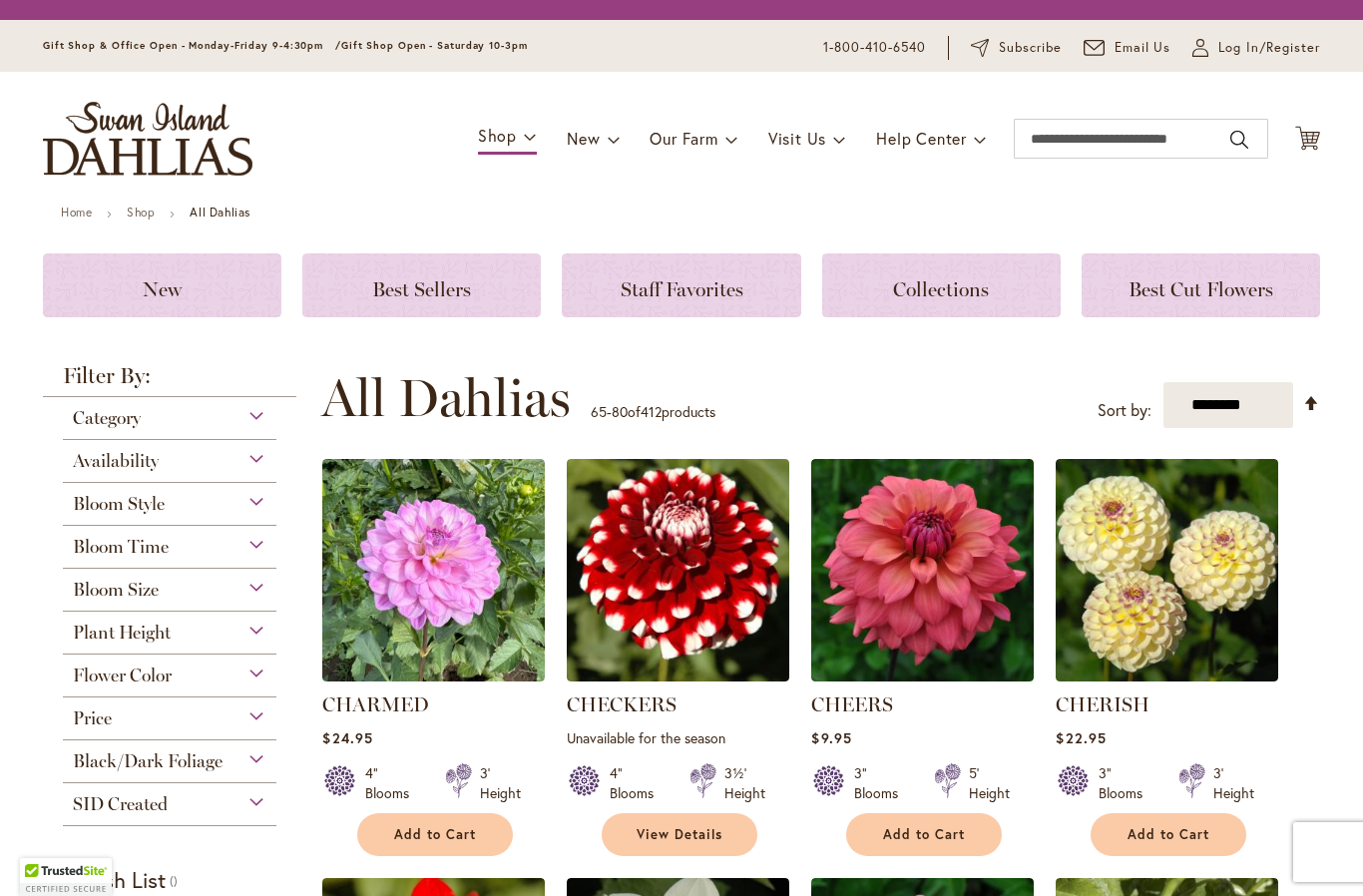 scroll, scrollTop: 0, scrollLeft: 0, axis: both 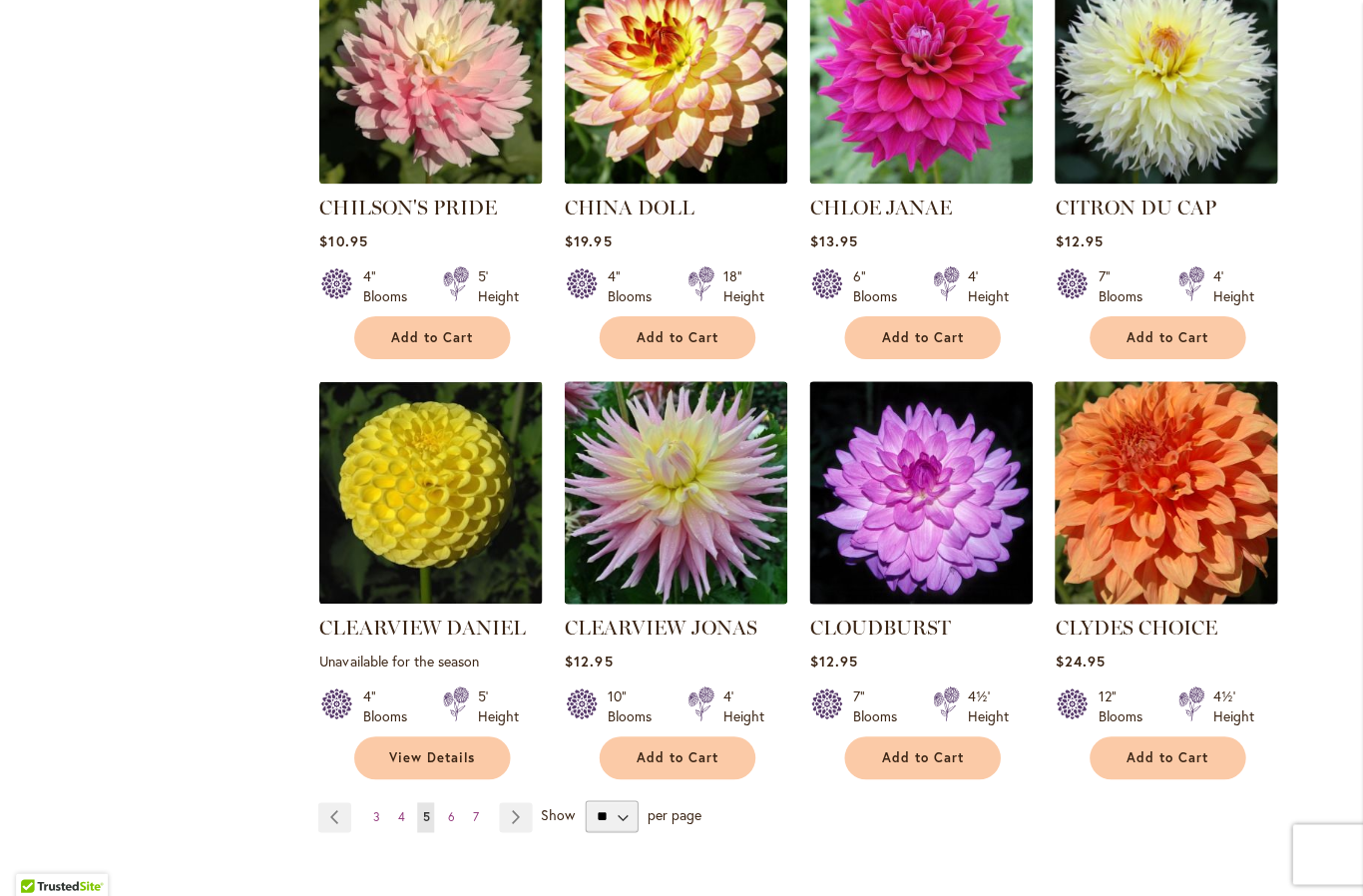 click at bounding box center [433, 491] 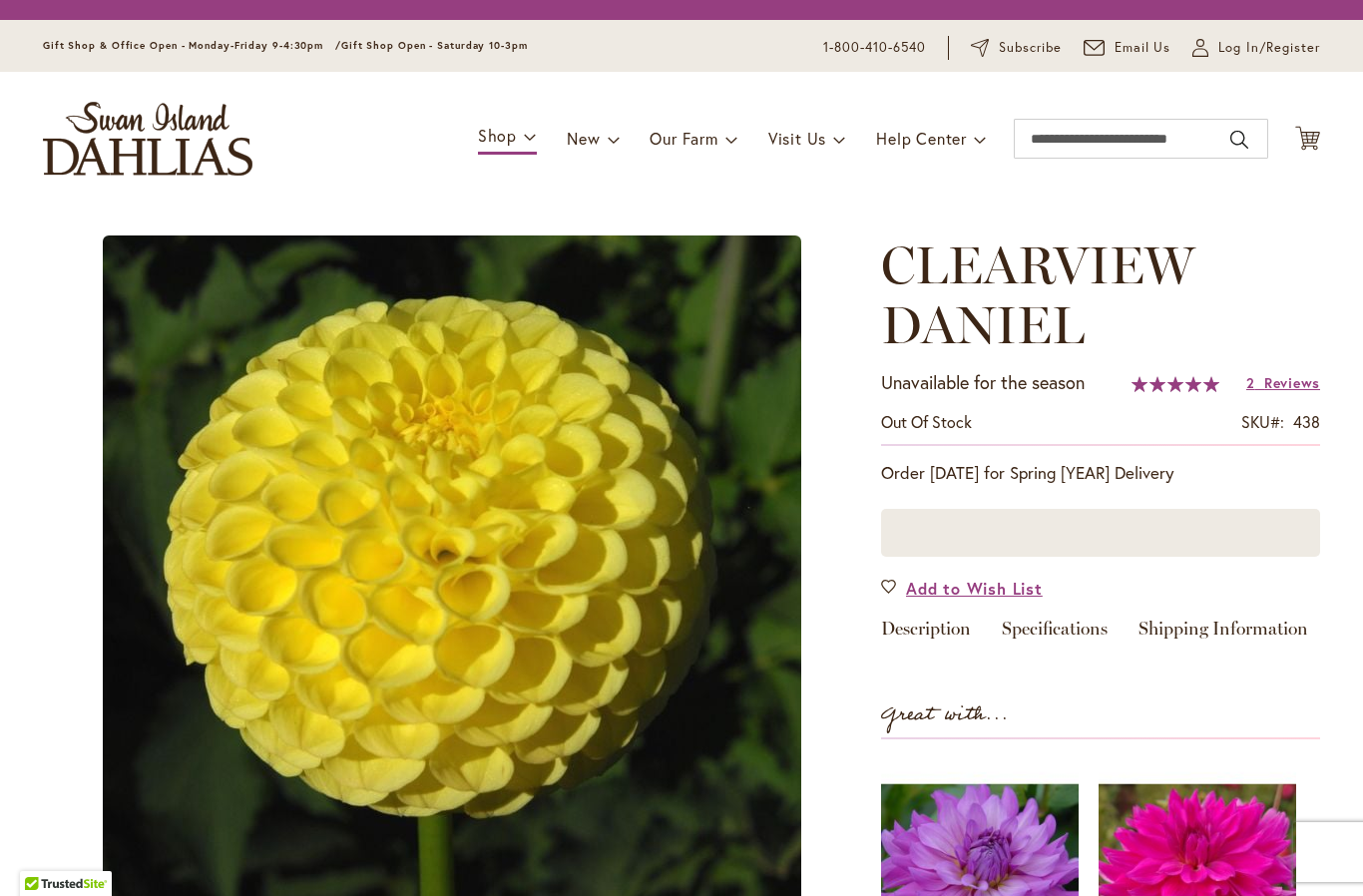 scroll, scrollTop: 0, scrollLeft: 0, axis: both 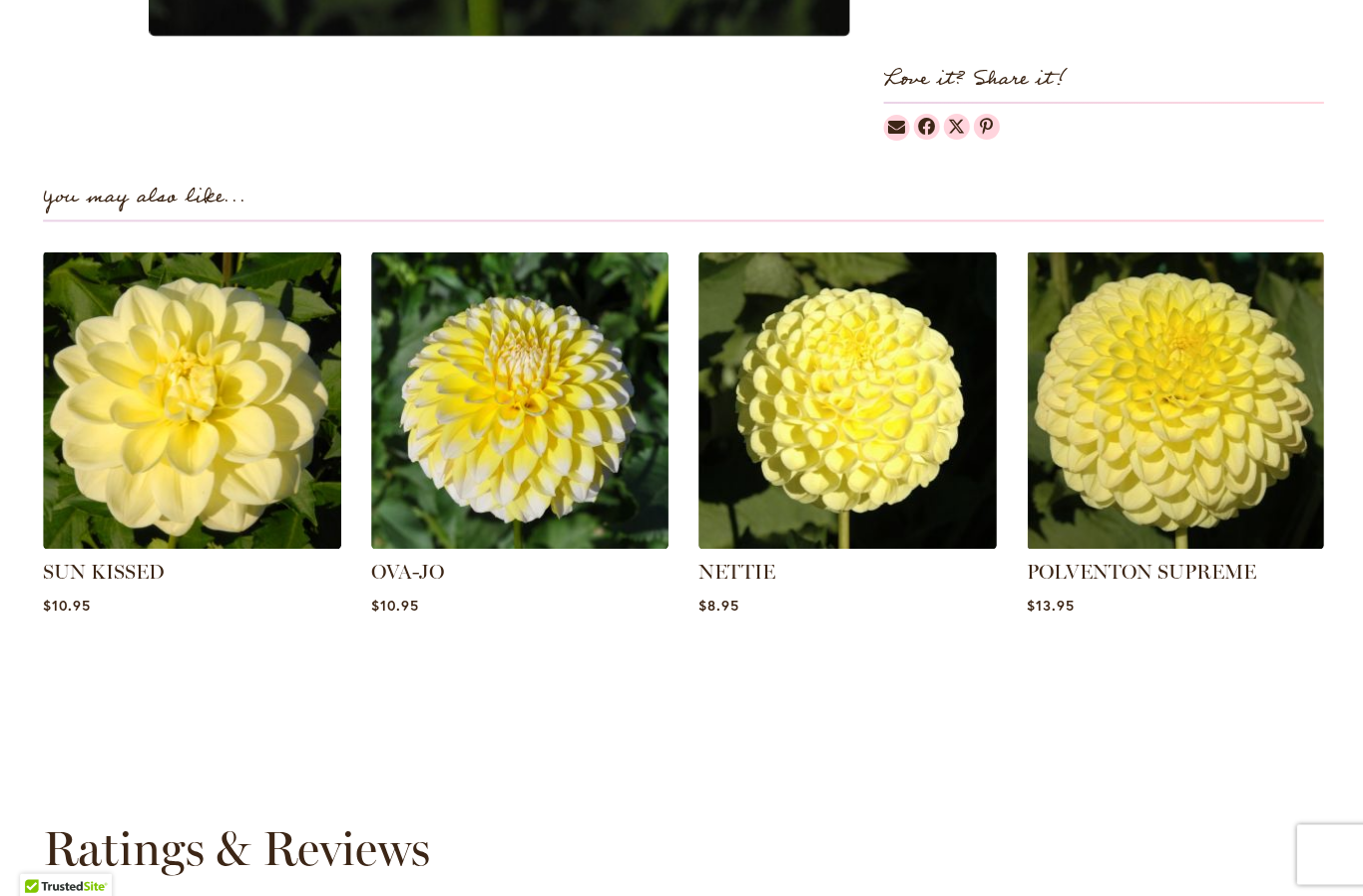 click at bounding box center [192, 400] 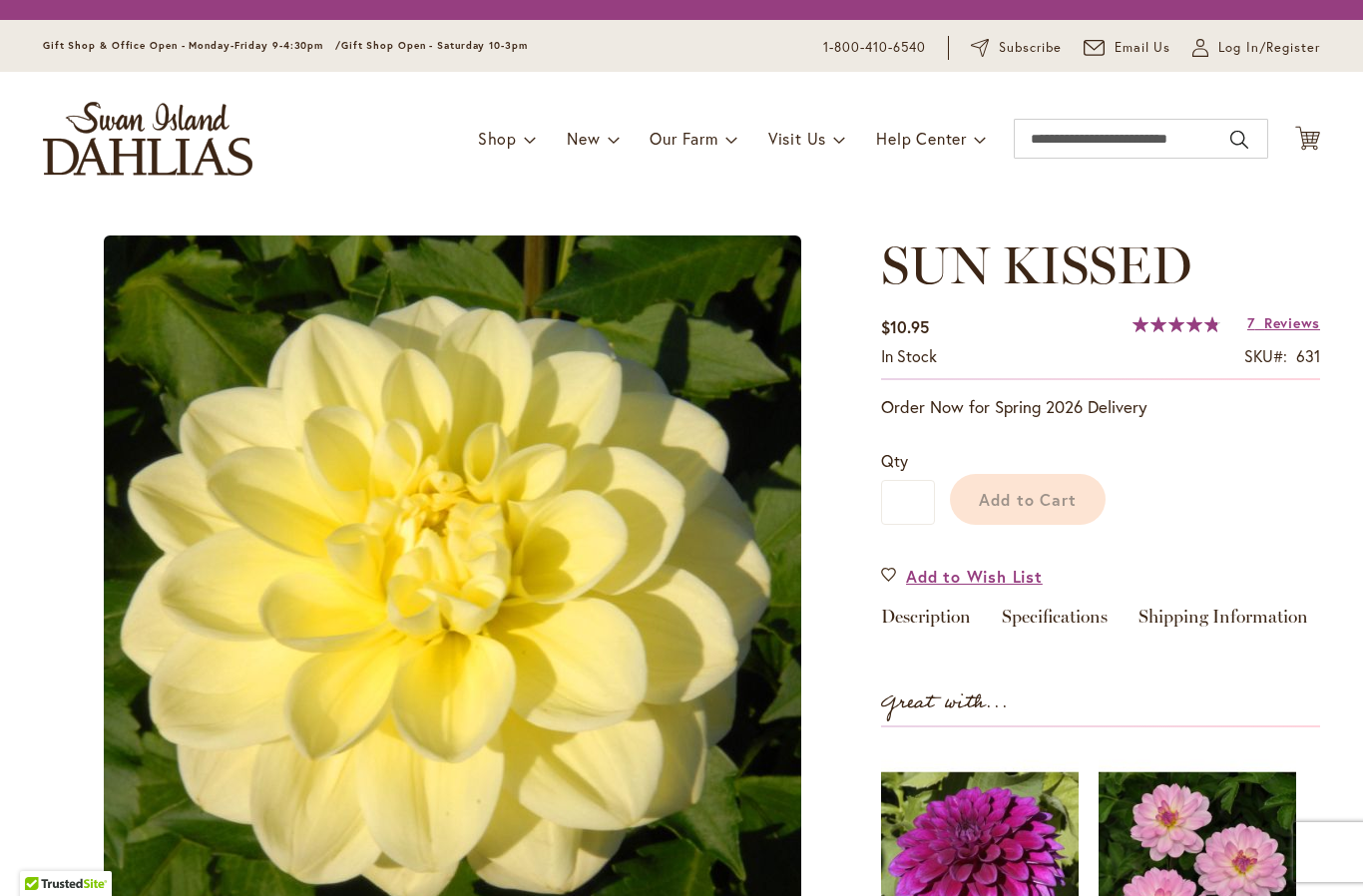 scroll, scrollTop: 0, scrollLeft: 0, axis: both 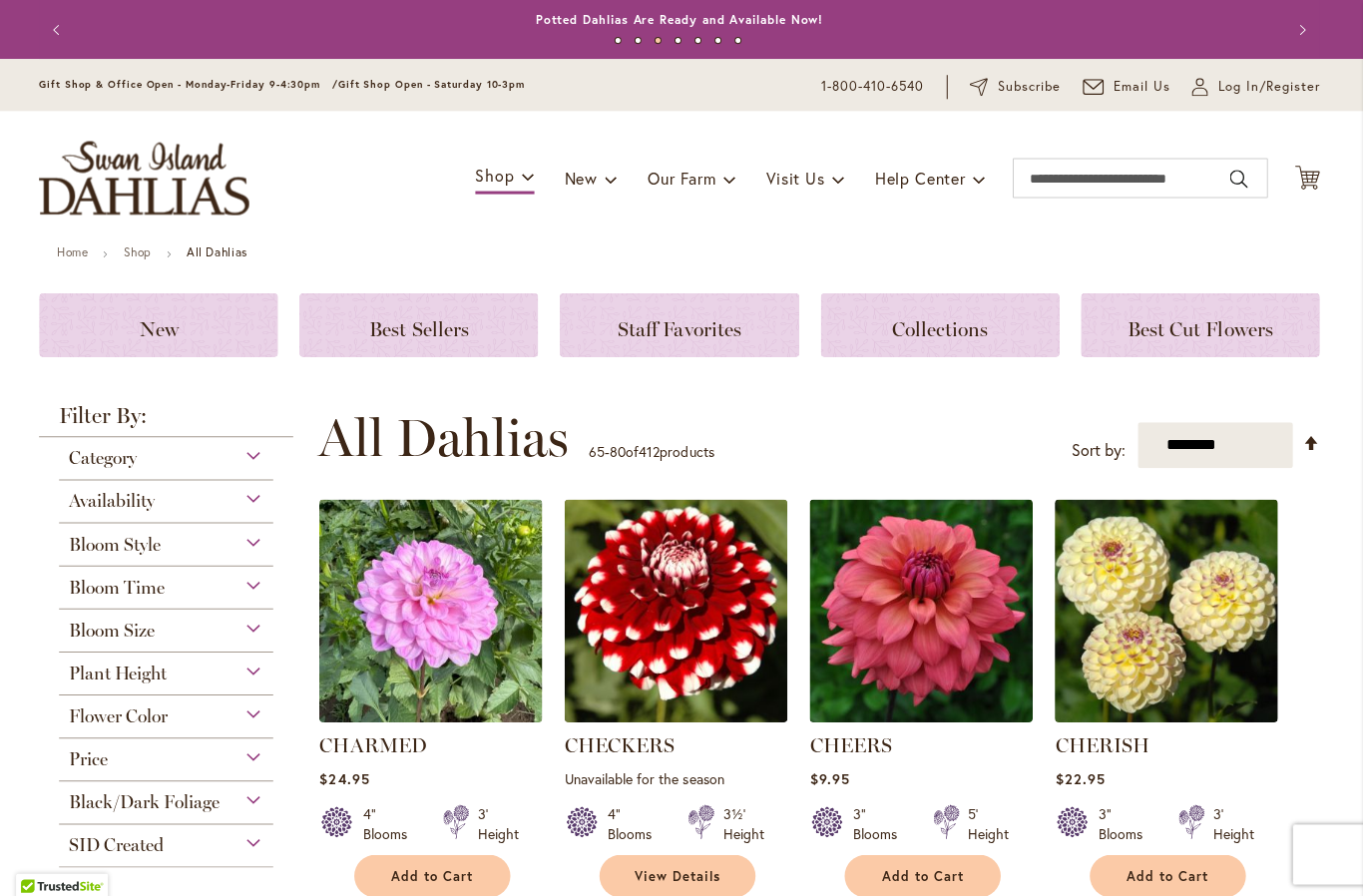 click on "Bloom Size" at bounding box center (170, 624) 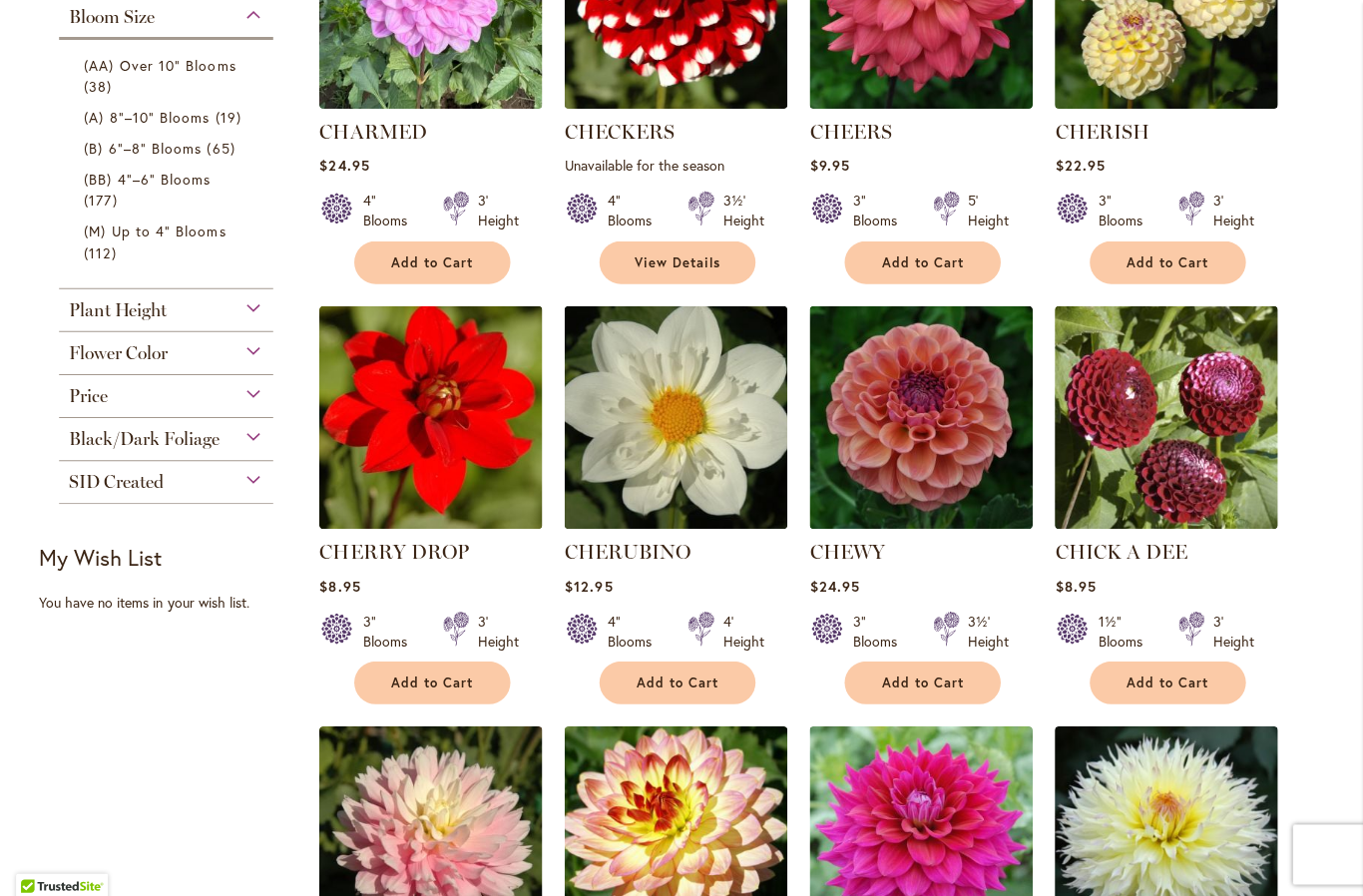 click on "(M) Up to 4" Blooms" at bounding box center (159, 230) 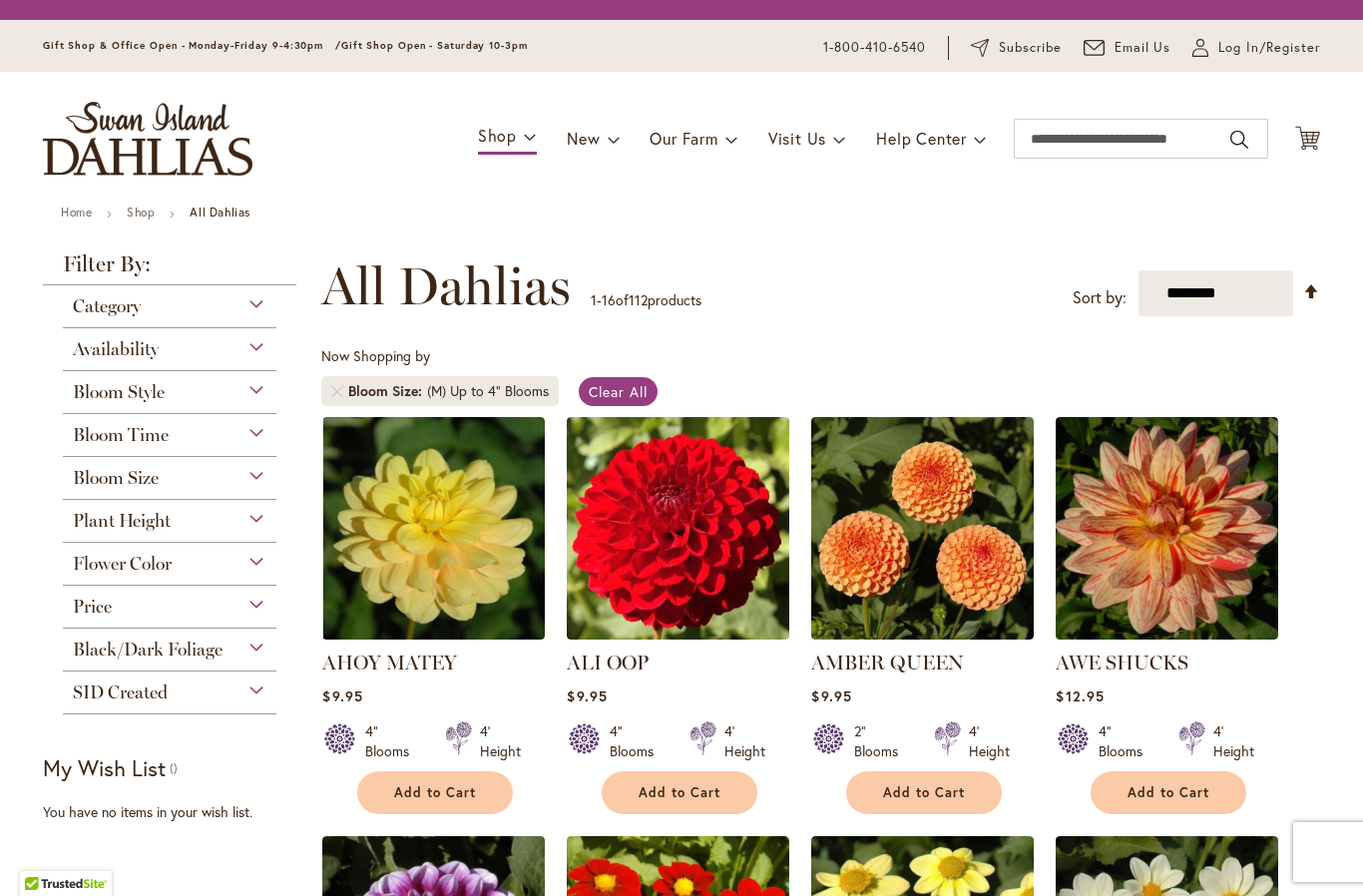 scroll, scrollTop: 0, scrollLeft: 0, axis: both 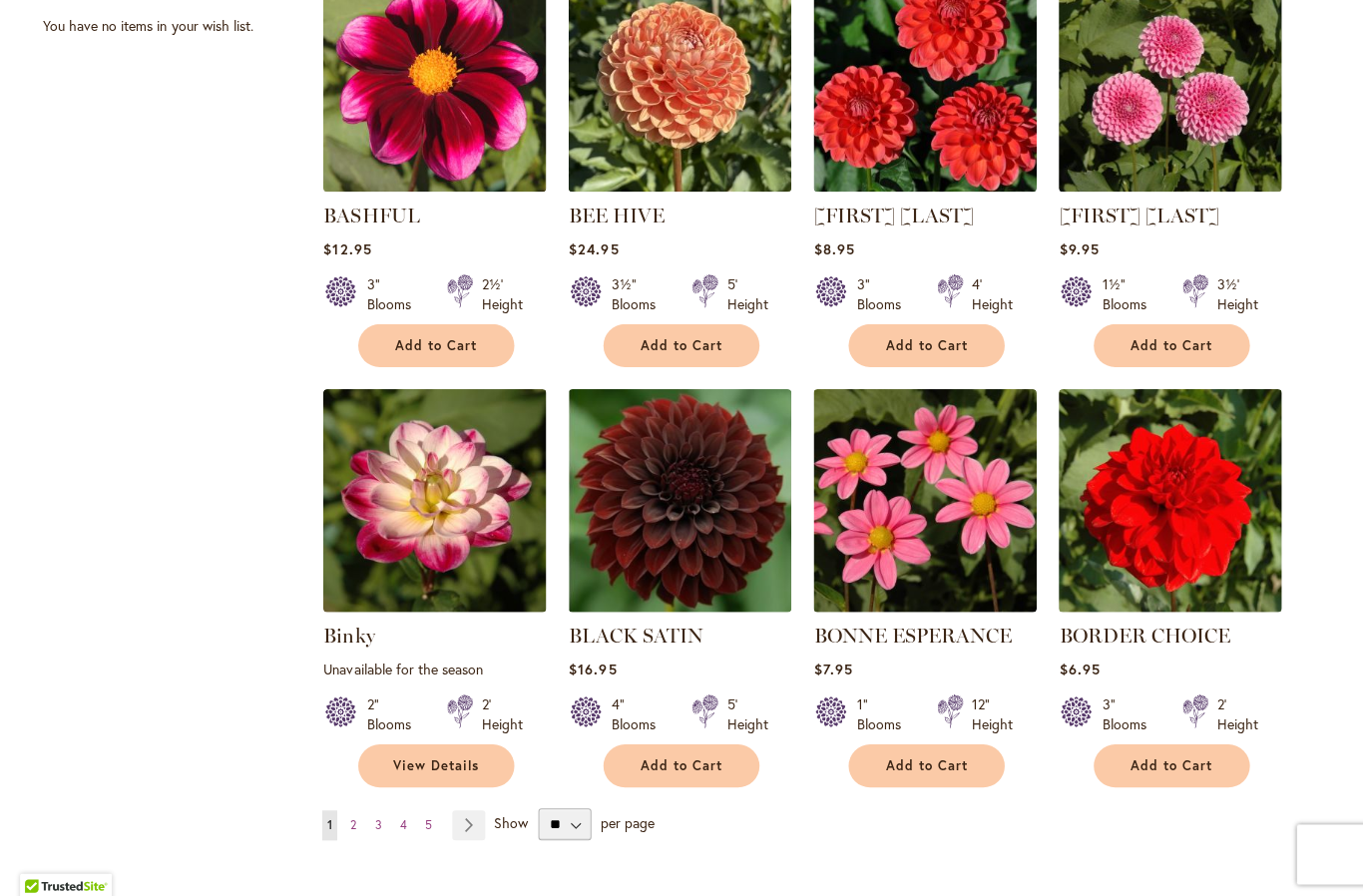 click on "Page
Next" at bounding box center [467, 823] 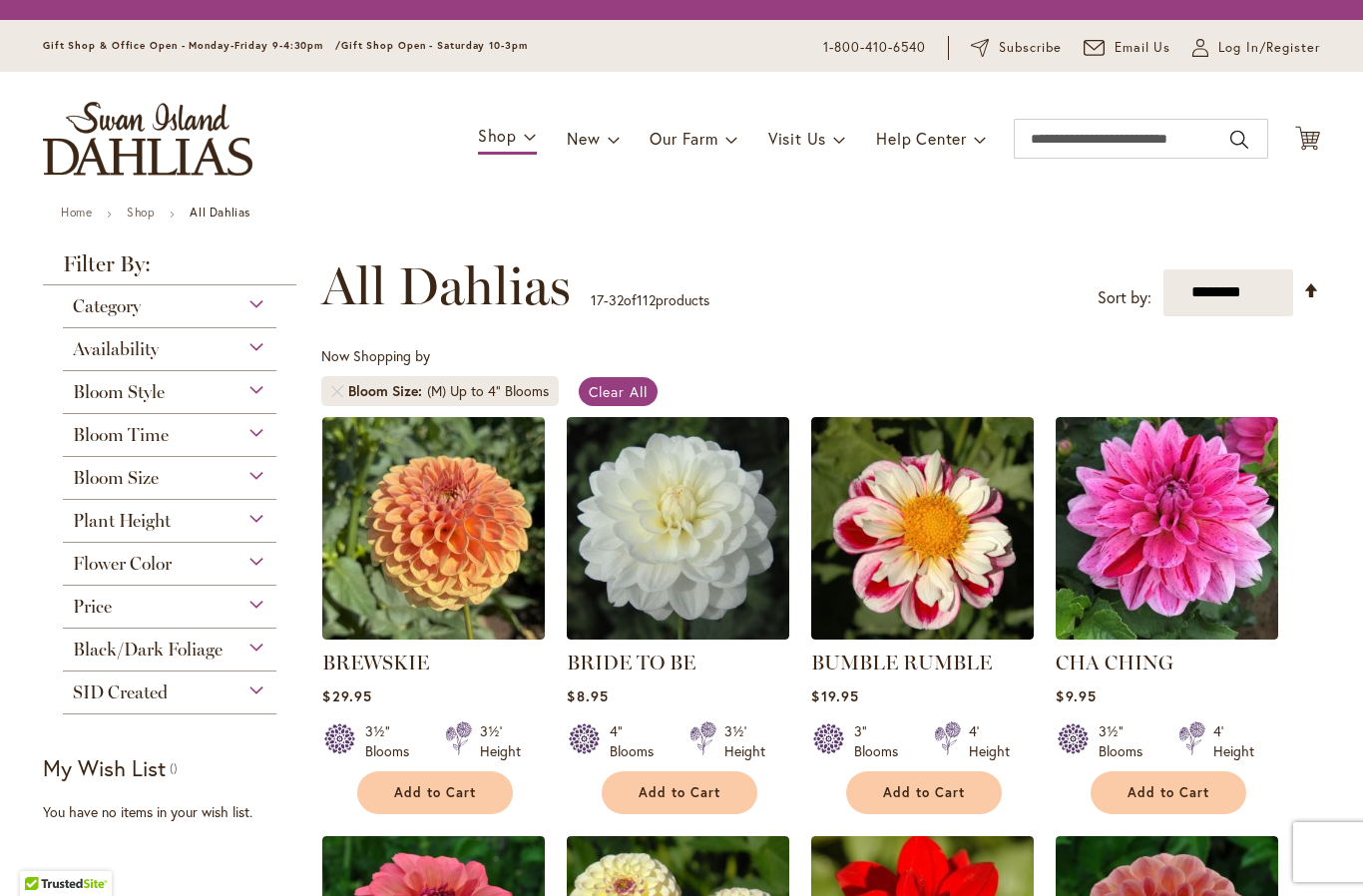 scroll, scrollTop: 0, scrollLeft: 0, axis: both 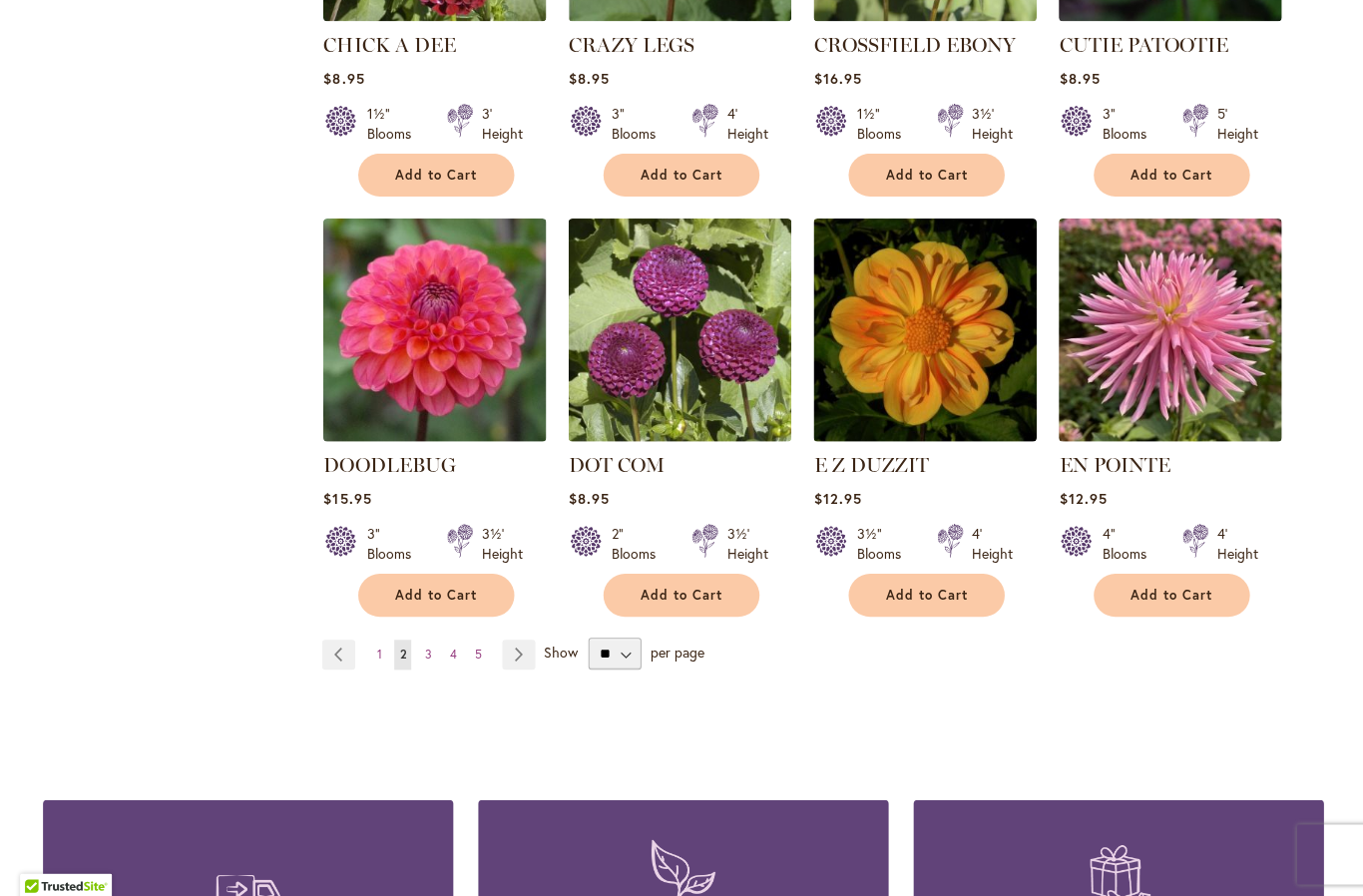 click on "Page
Next" at bounding box center (517, 653) 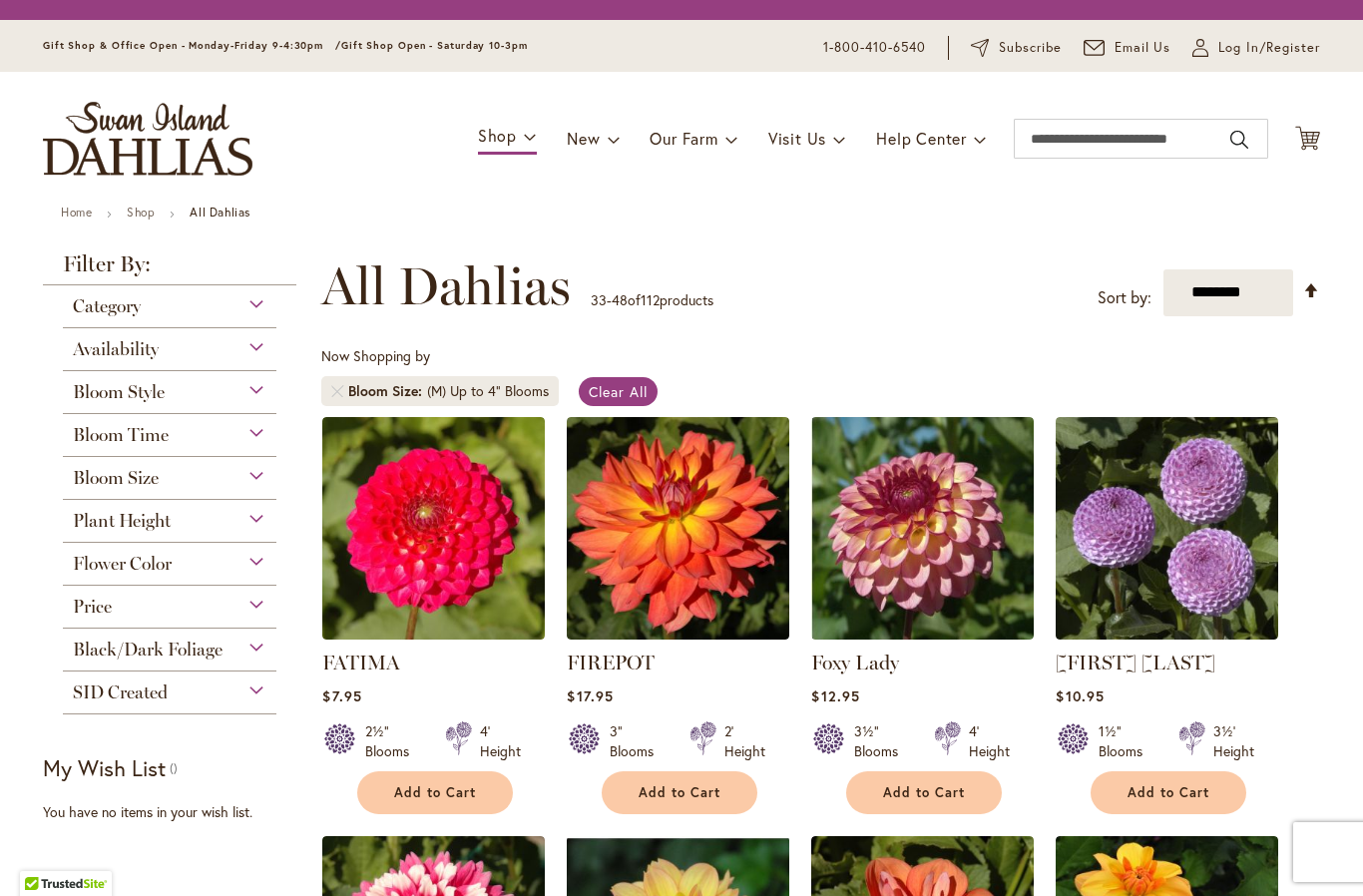 scroll, scrollTop: 0, scrollLeft: 0, axis: both 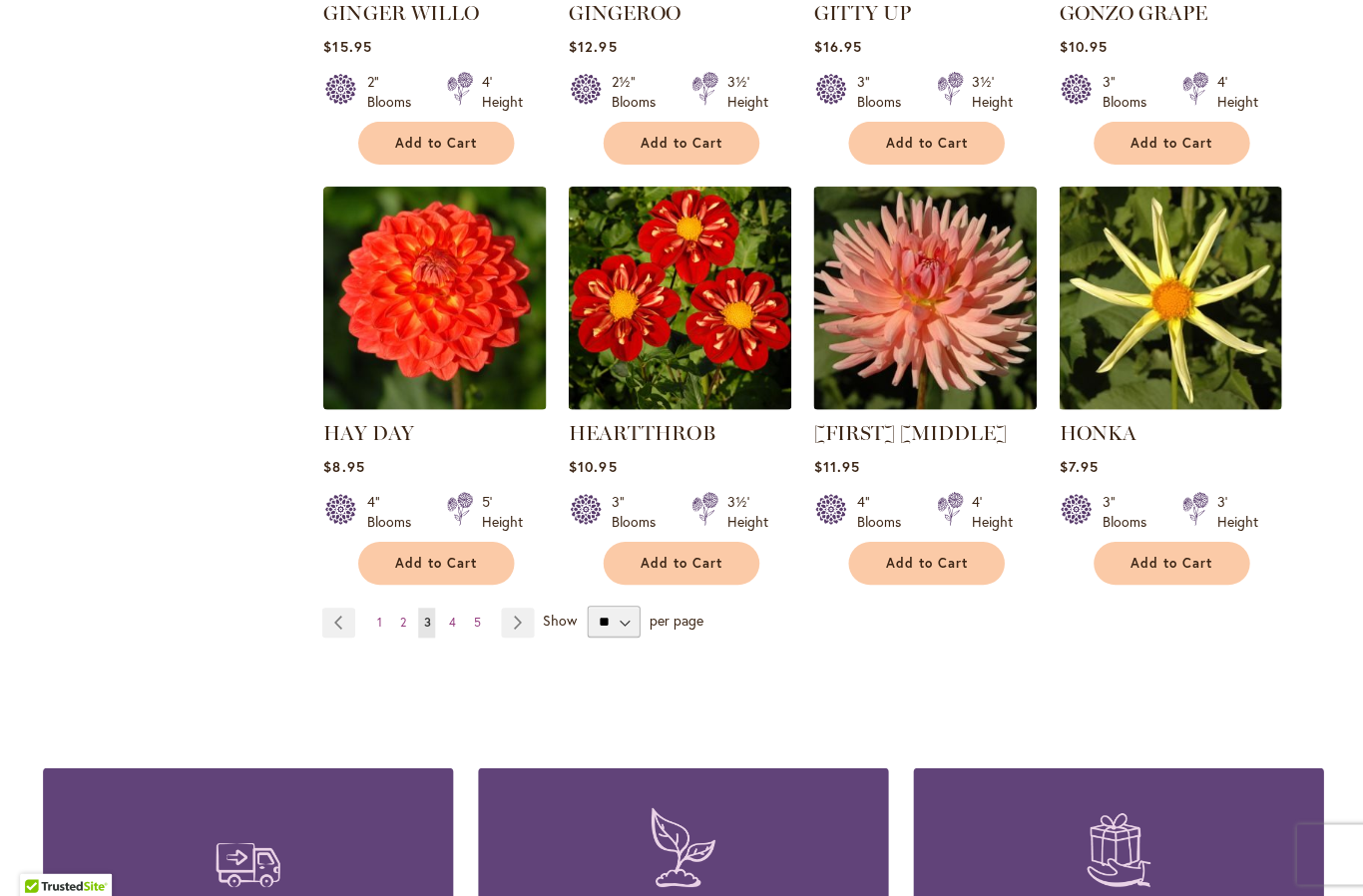 click on "Page
Next" at bounding box center [516, 621] 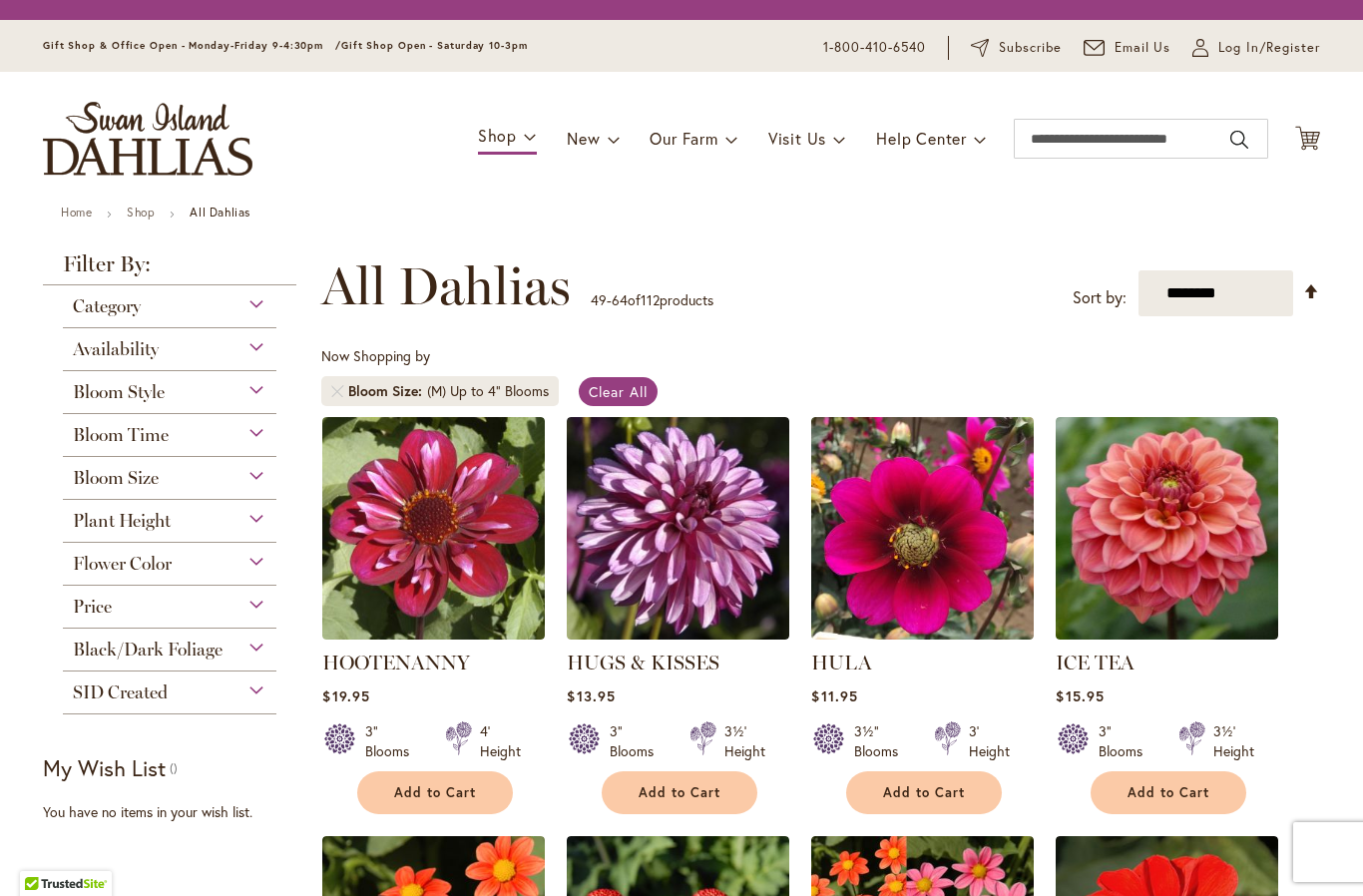 scroll, scrollTop: 0, scrollLeft: 0, axis: both 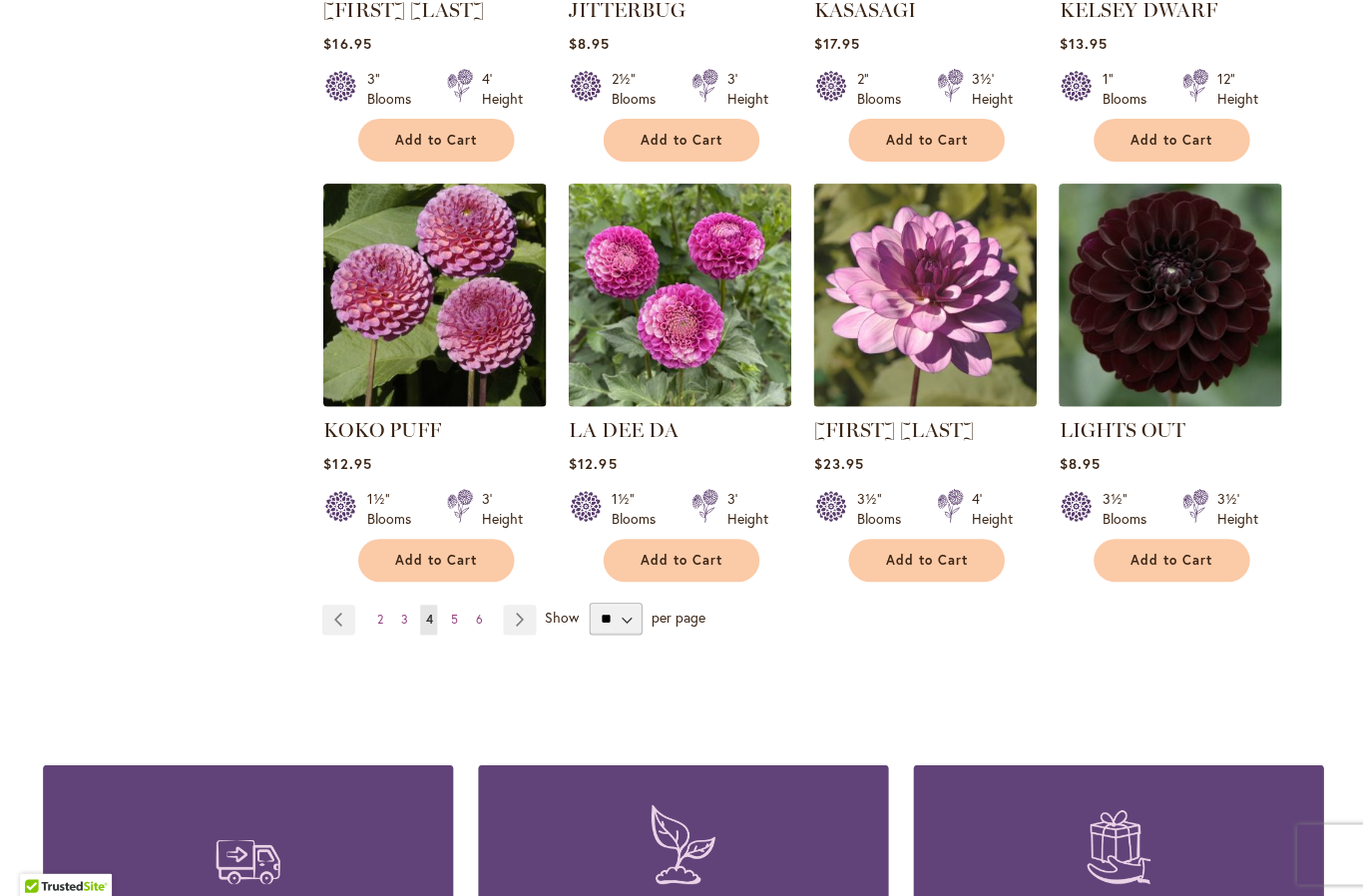 click on "Page
Next" at bounding box center (518, 619) 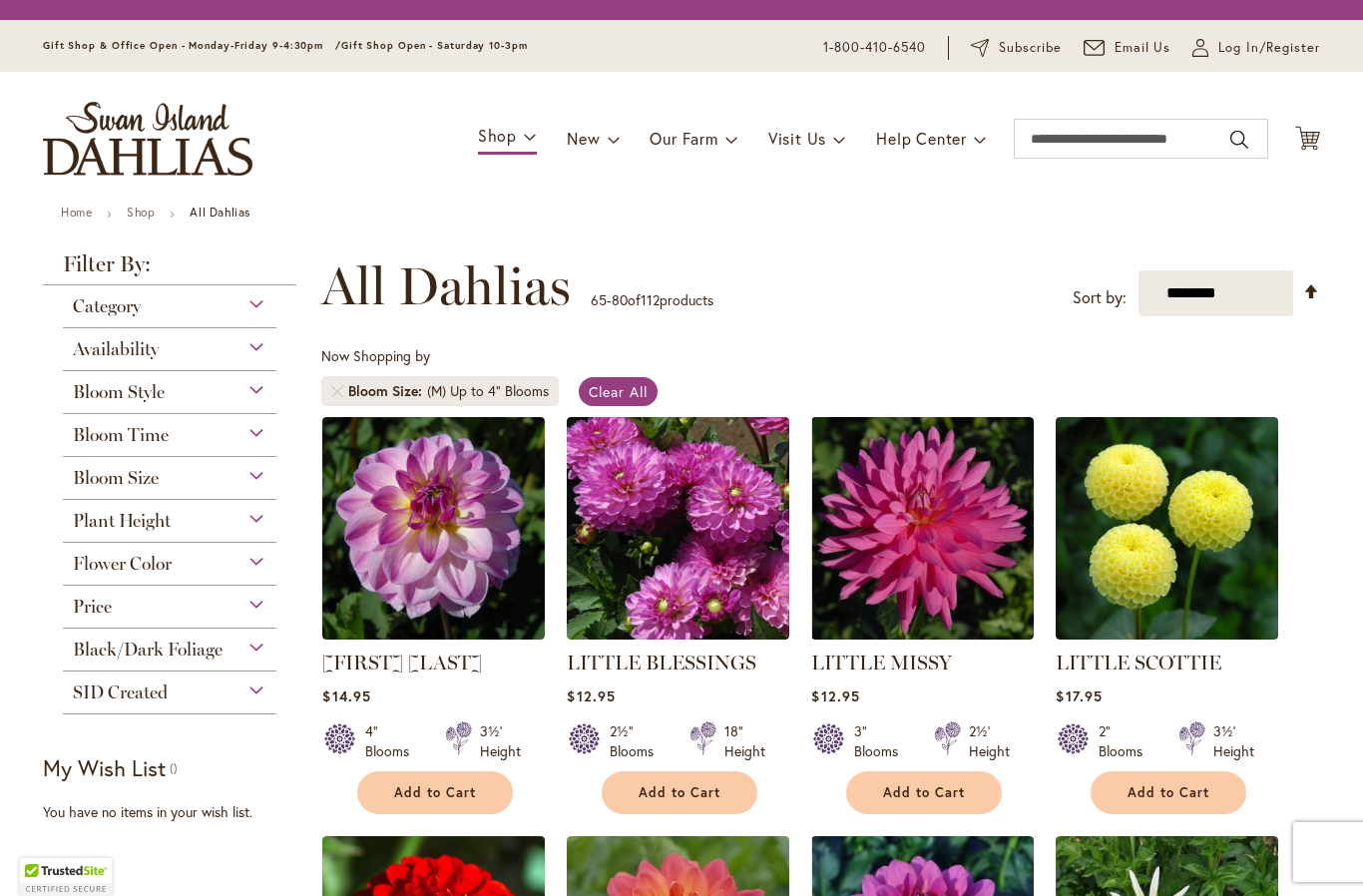 scroll, scrollTop: 0, scrollLeft: 0, axis: both 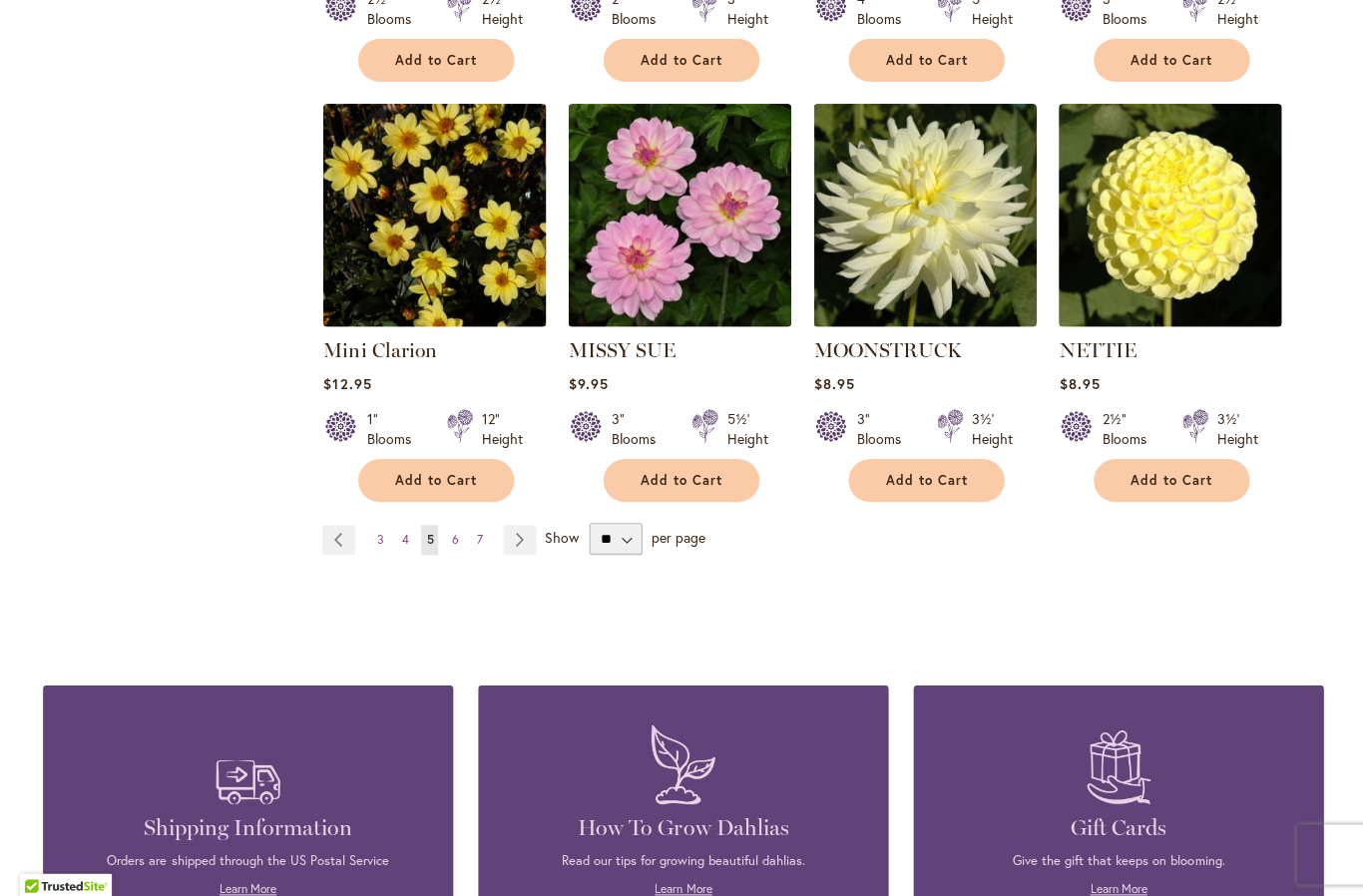 click on "Page
Next" at bounding box center (518, 539) 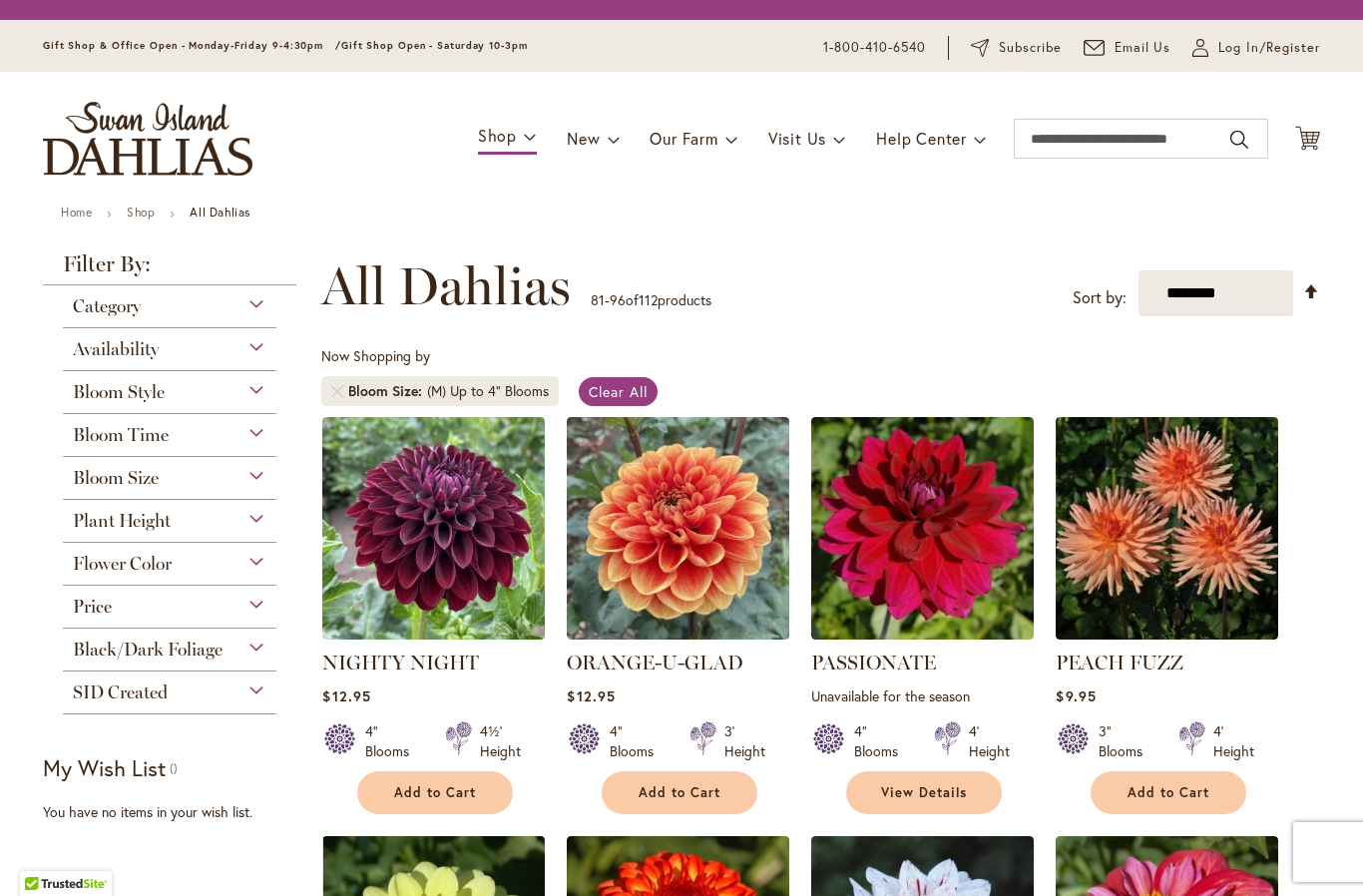 scroll, scrollTop: 0, scrollLeft: 0, axis: both 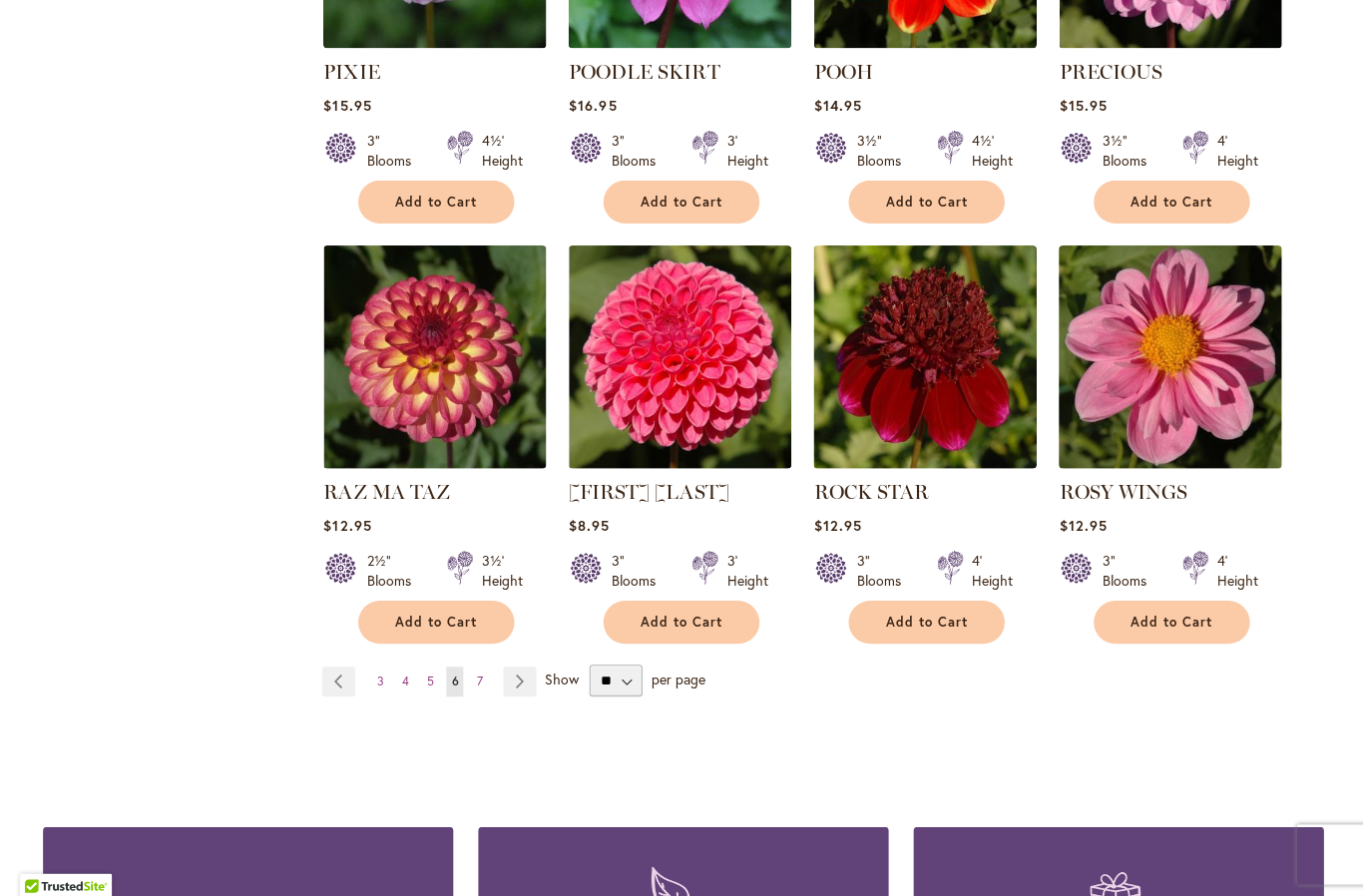 click on "Page
Next" at bounding box center [518, 679] 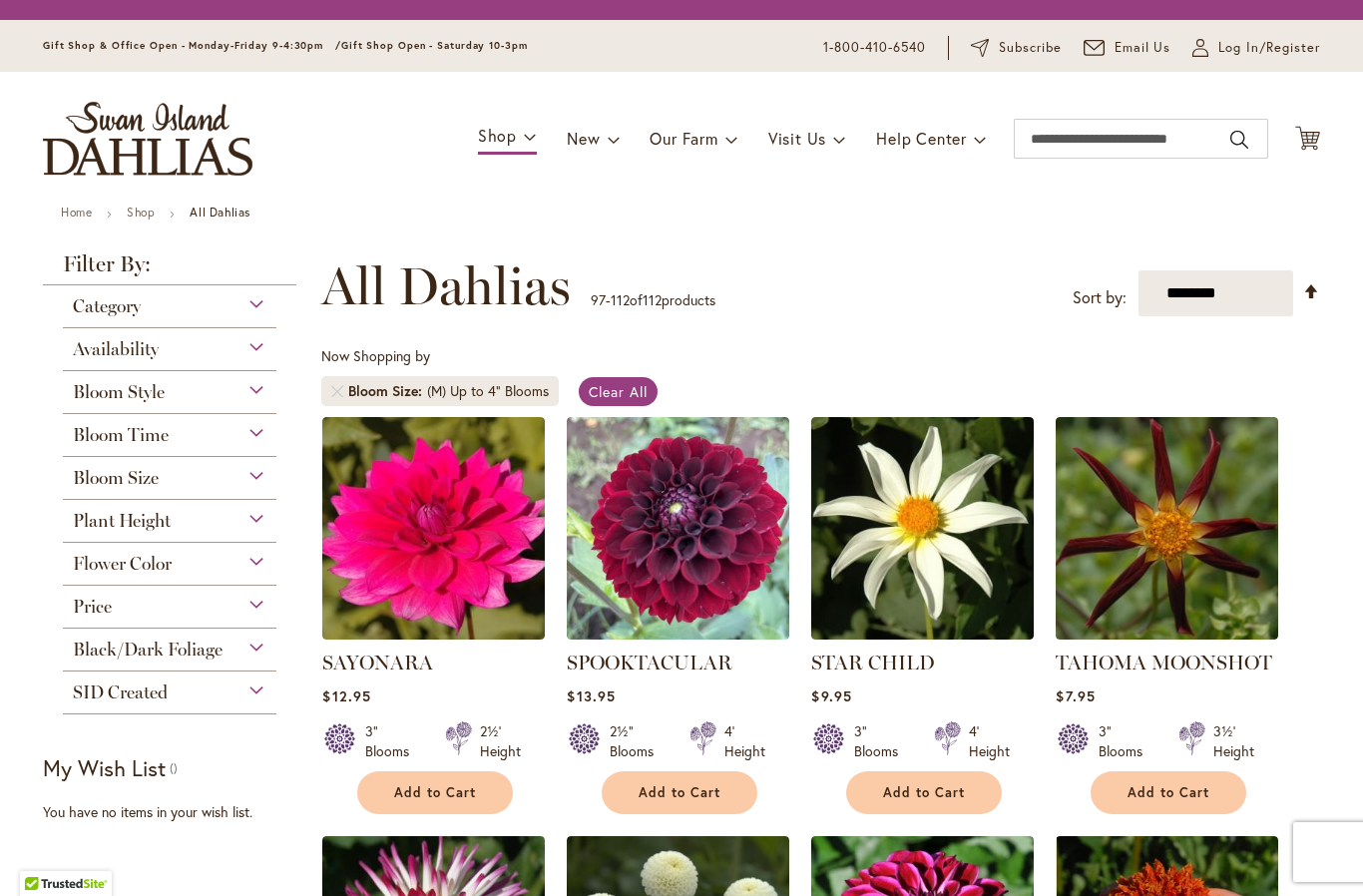 scroll, scrollTop: 0, scrollLeft: 0, axis: both 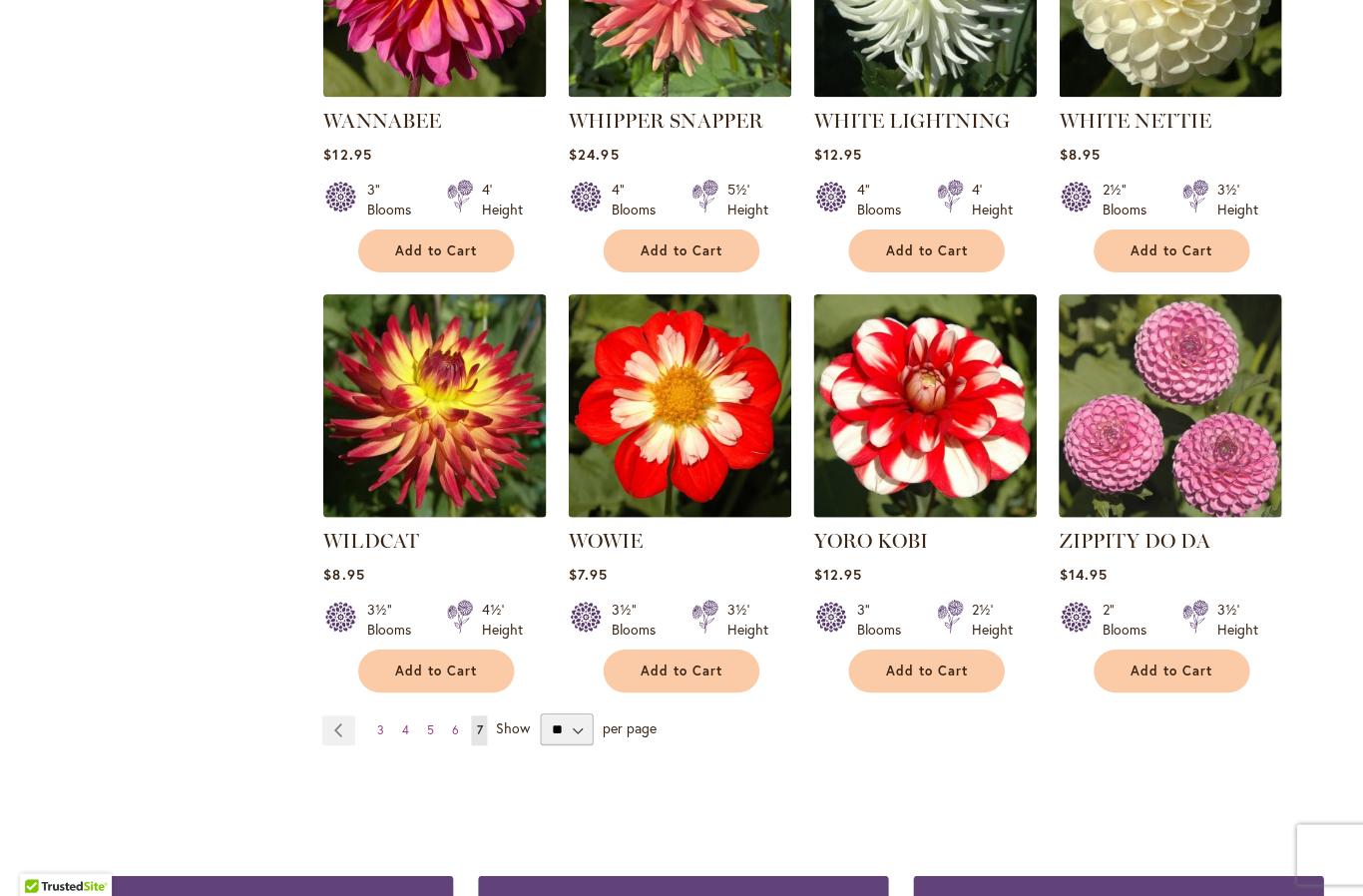 click at bounding box center [433, 404] 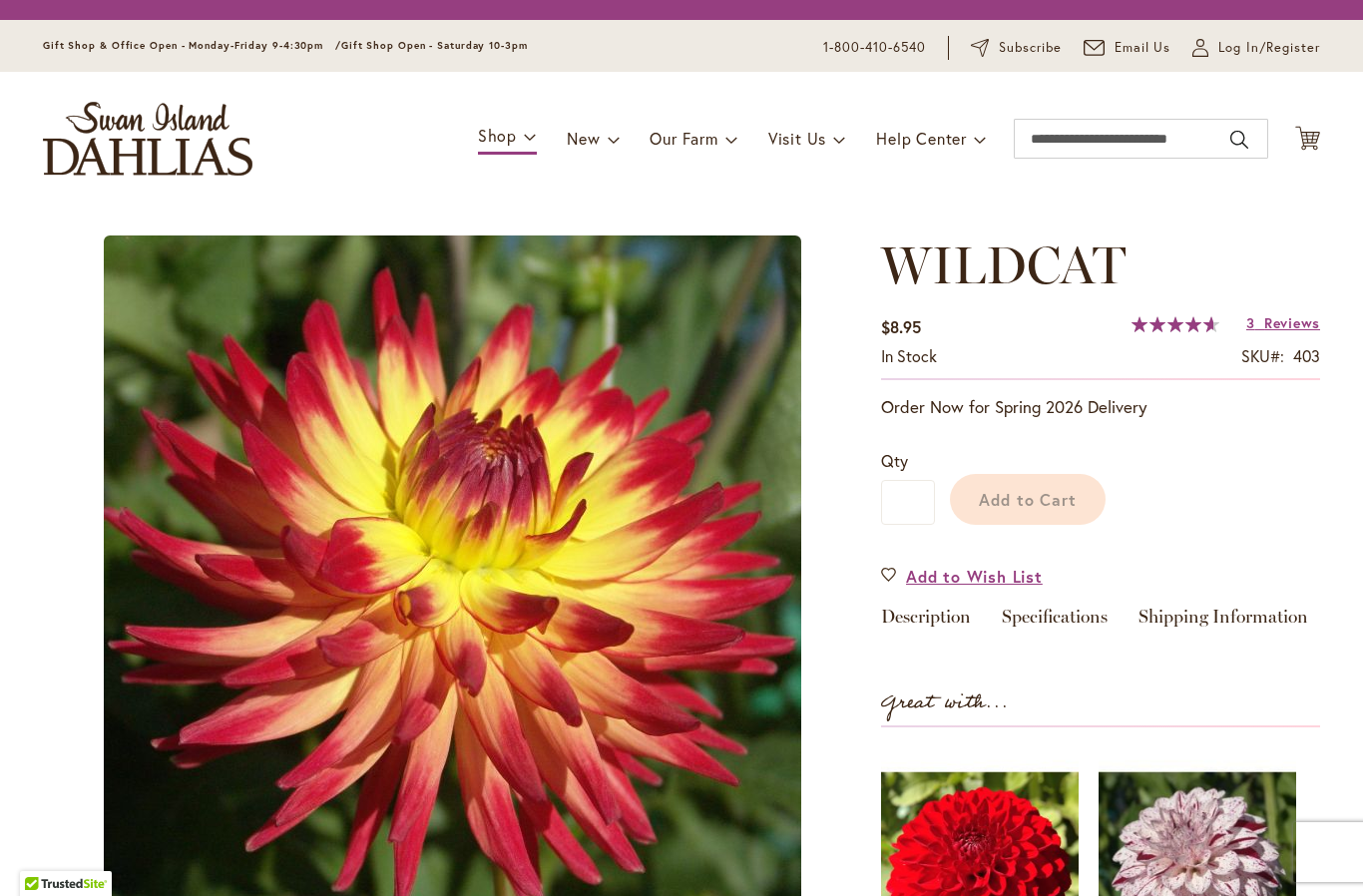 scroll, scrollTop: 0, scrollLeft: 0, axis: both 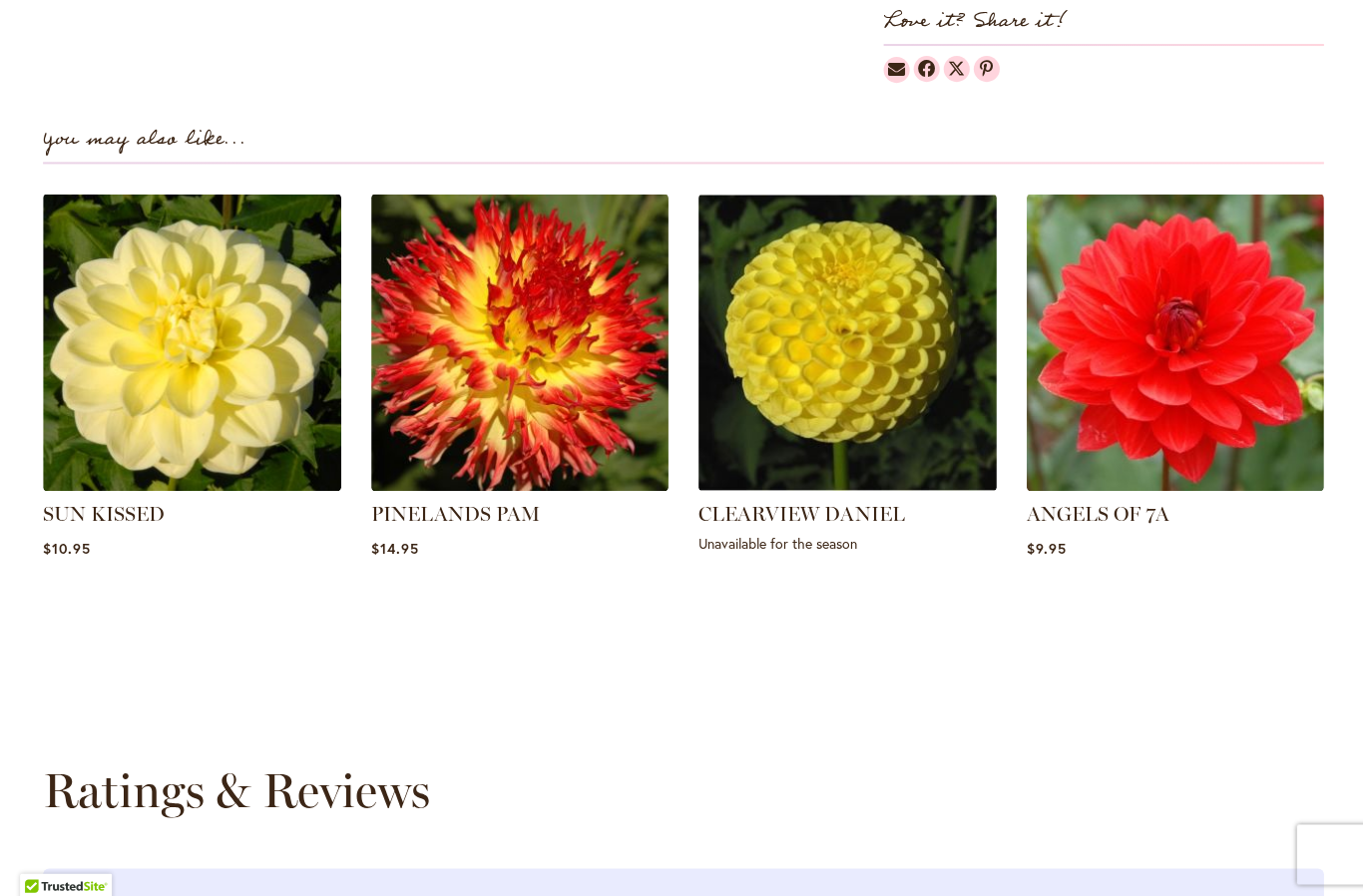 click at bounding box center [1172, 342] 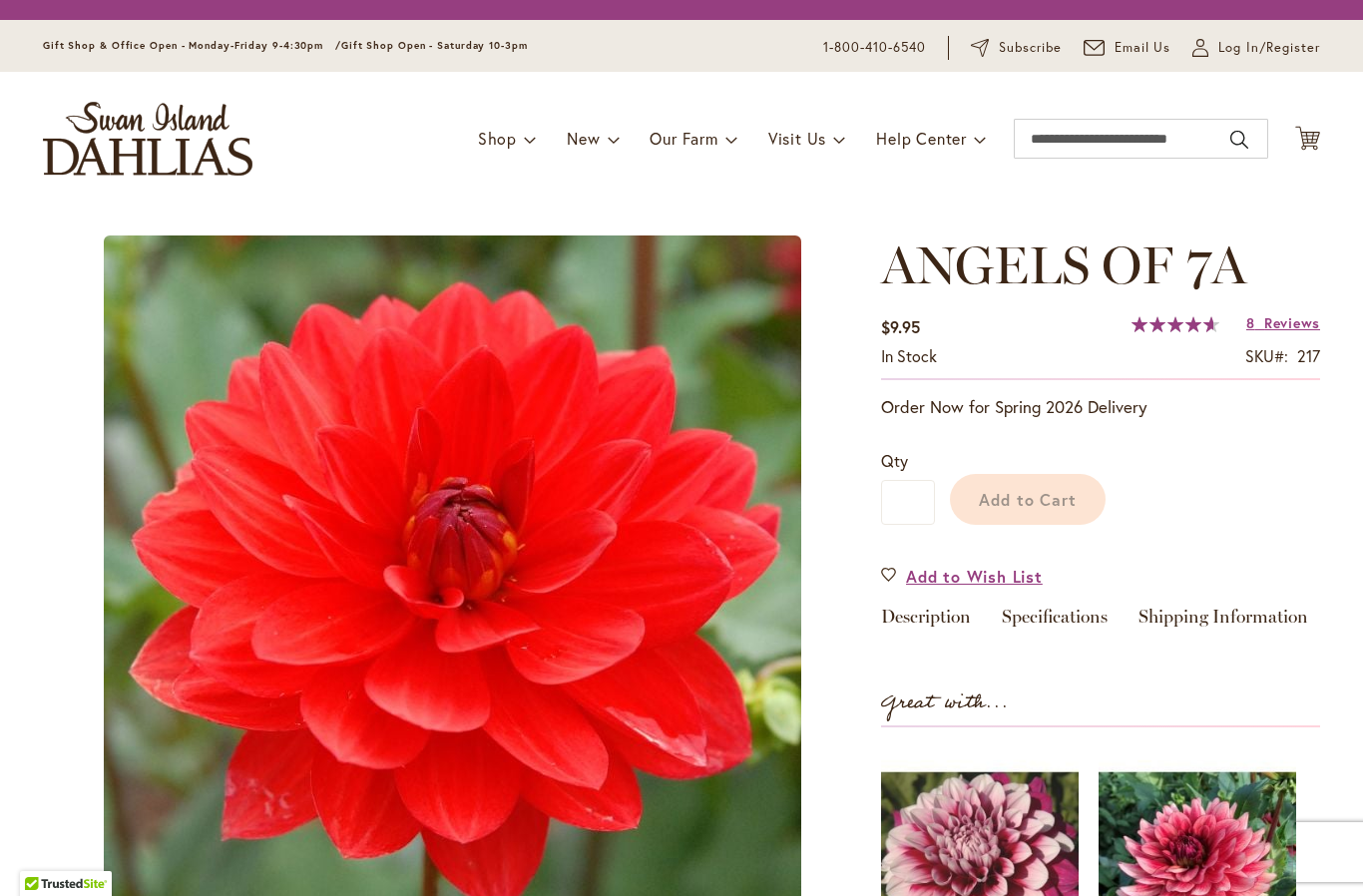 scroll, scrollTop: 0, scrollLeft: 0, axis: both 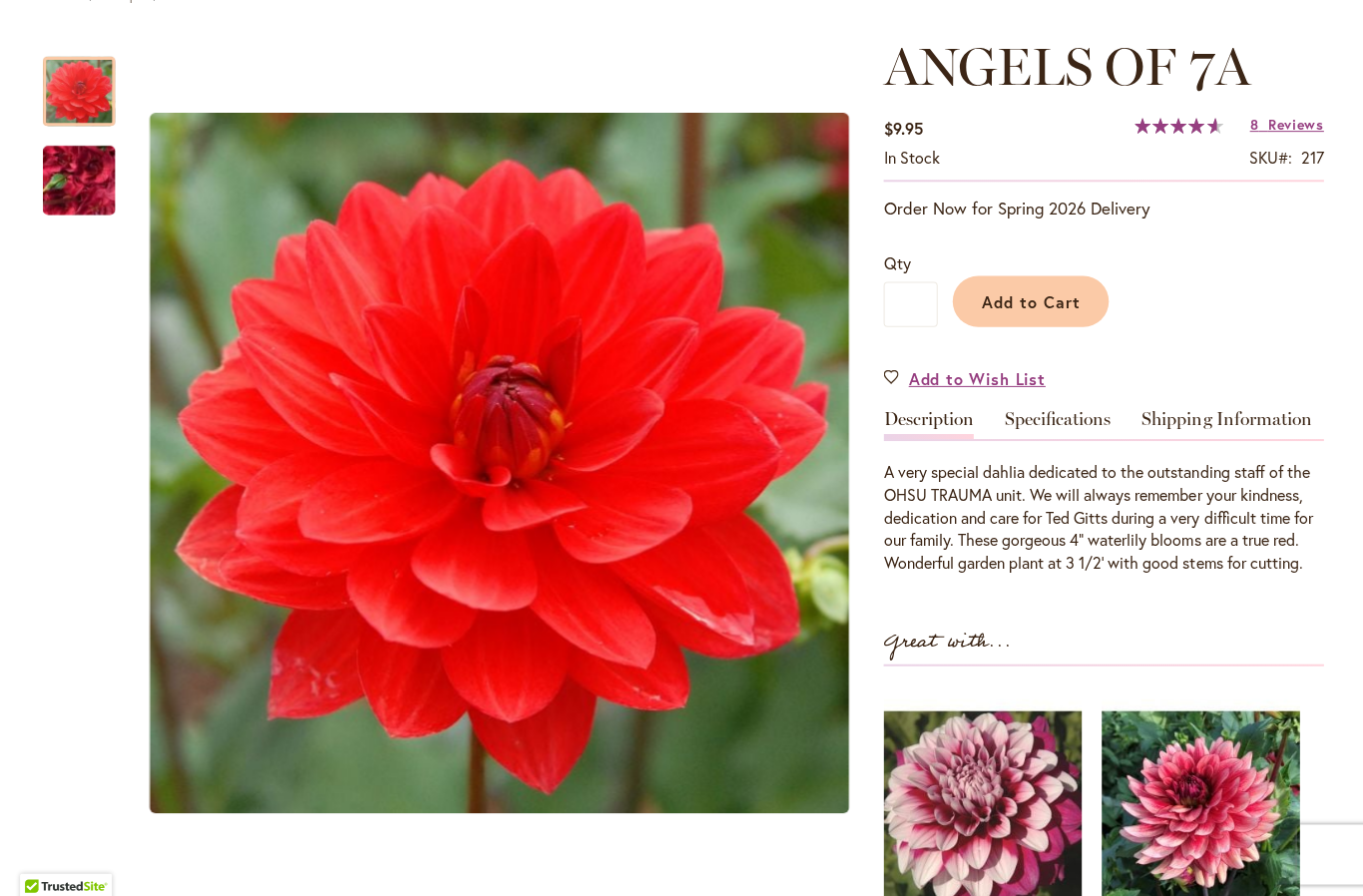 click on "Reviews" at bounding box center (1292, 124) 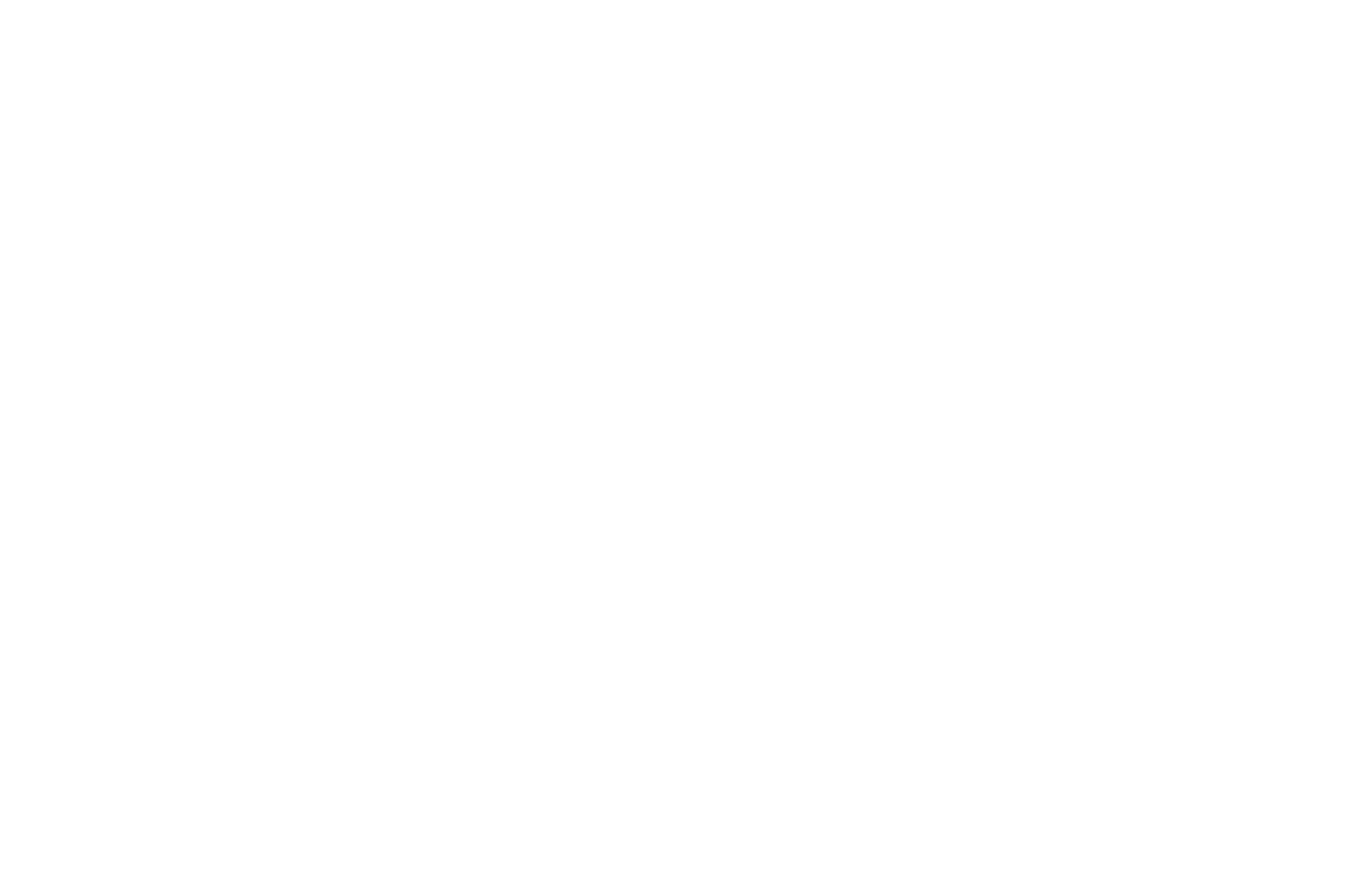 scroll, scrollTop: 1329, scrollLeft: 0, axis: vertical 